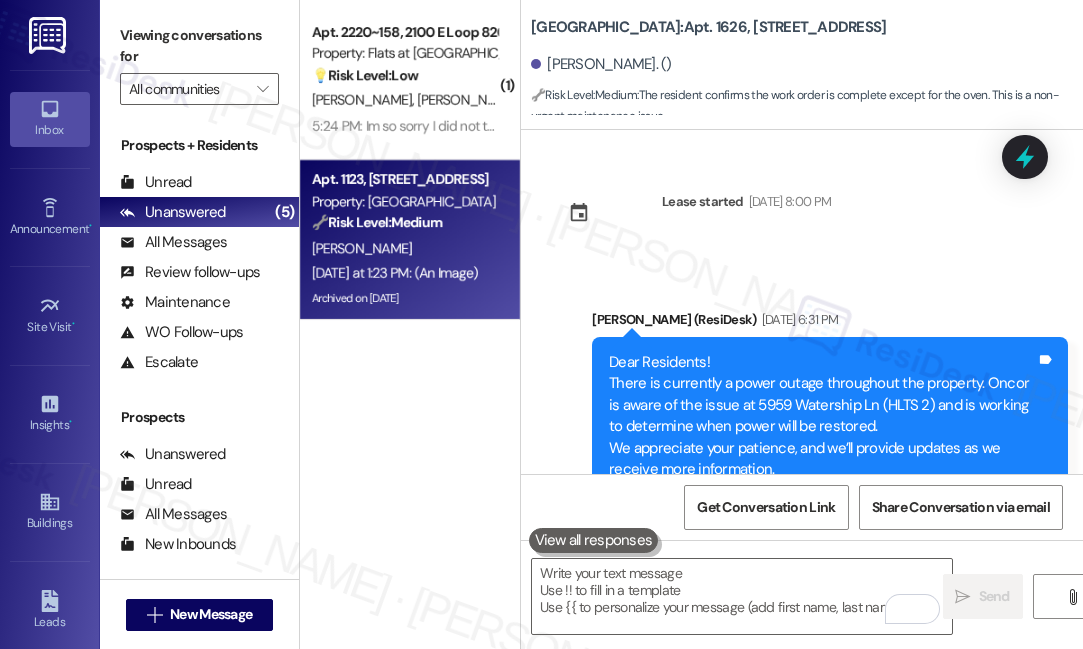 scroll, scrollTop: 0, scrollLeft: 0, axis: both 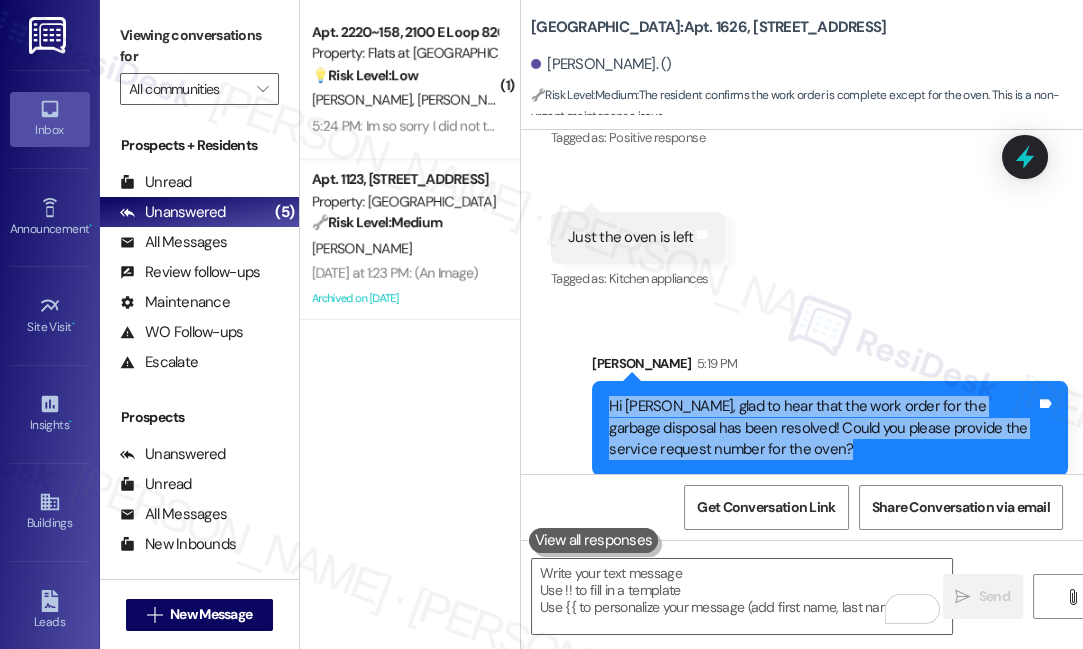 click on "Hi [PERSON_NAME], glad to hear that the work order for the garbage disposal has been resolved! Could you please provide the service request number for the oven?" at bounding box center (822, 428) 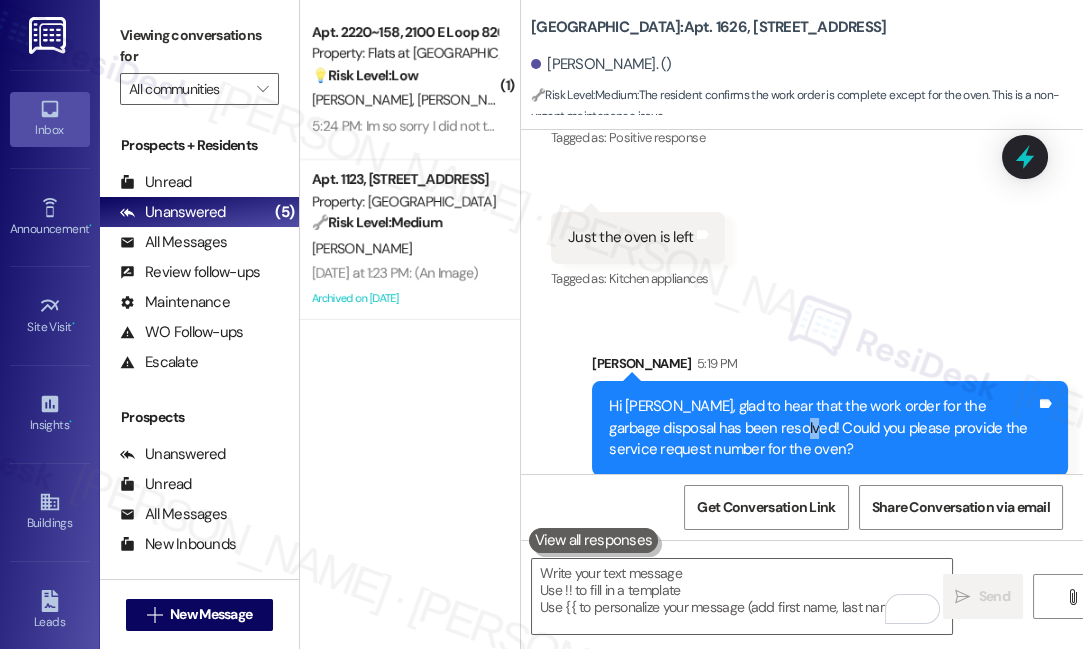 click on "Hi [PERSON_NAME], glad to hear that the work order for the garbage disposal has been resolved! Could you please provide the service request number for the oven?" at bounding box center (822, 428) 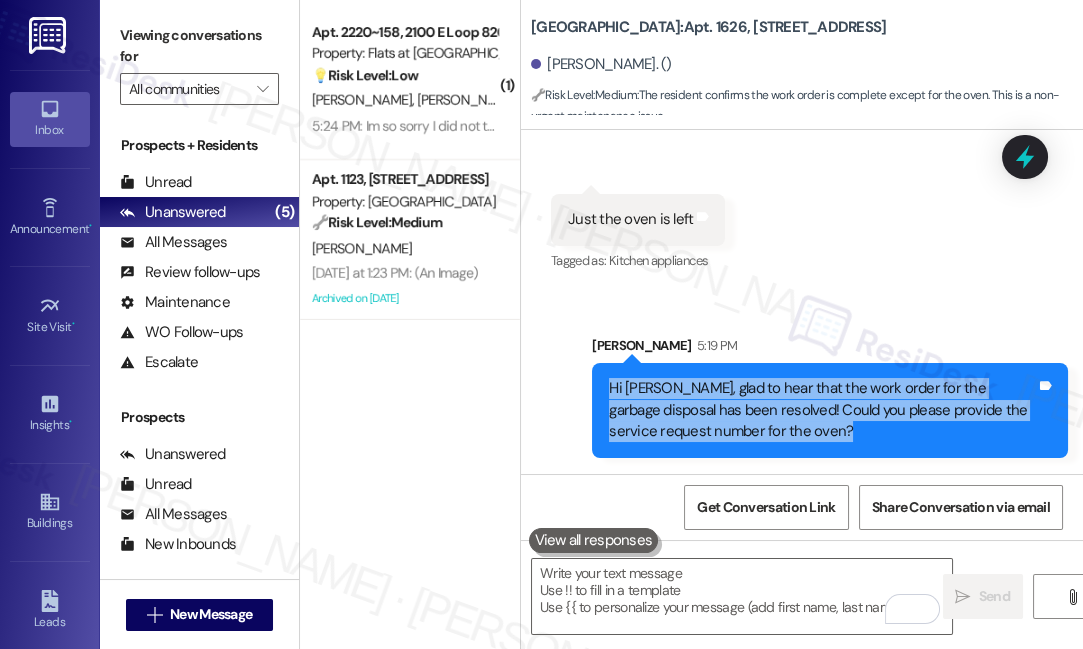 scroll, scrollTop: 32053, scrollLeft: 0, axis: vertical 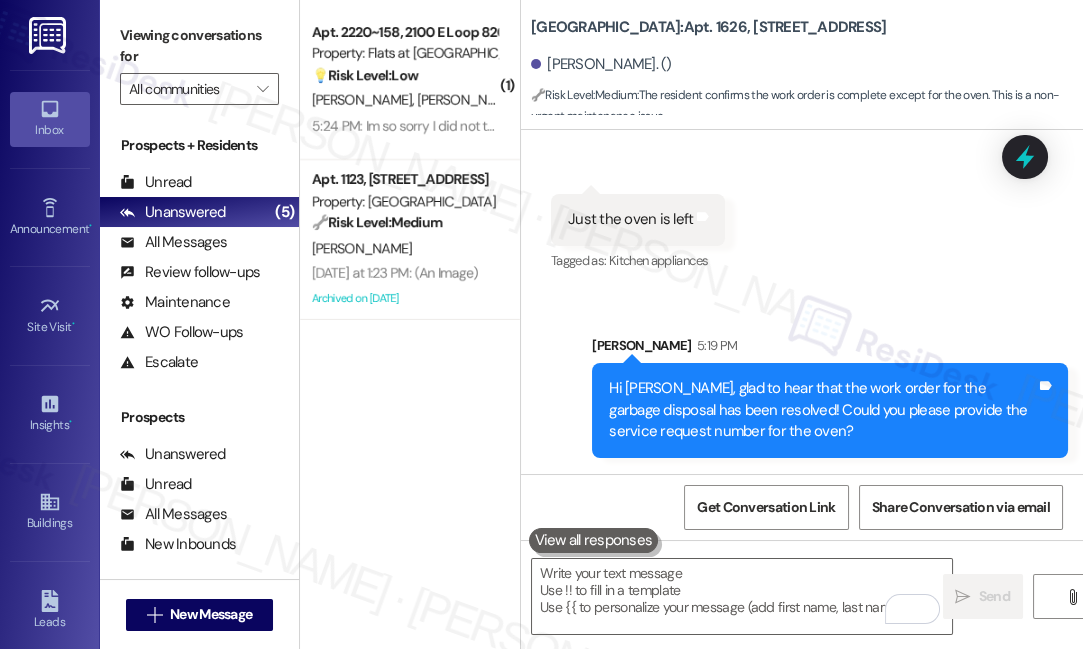 click on "[PERSON_NAME] 5:19 PM" at bounding box center [830, 349] 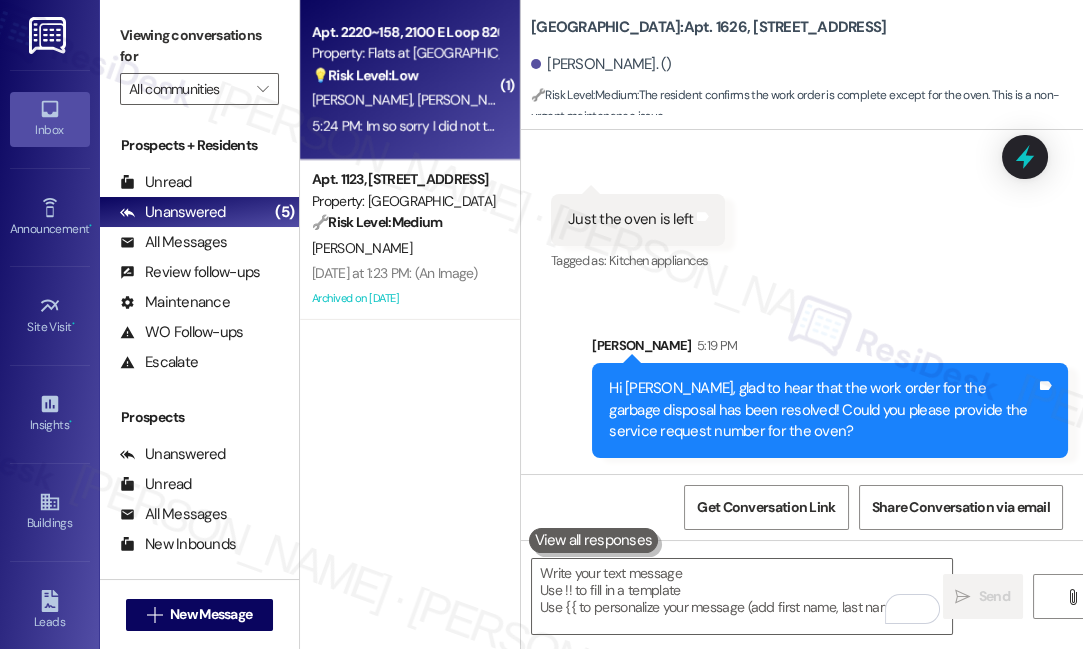 click on "[PERSON_NAME] [PERSON_NAME]" at bounding box center (404, 100) 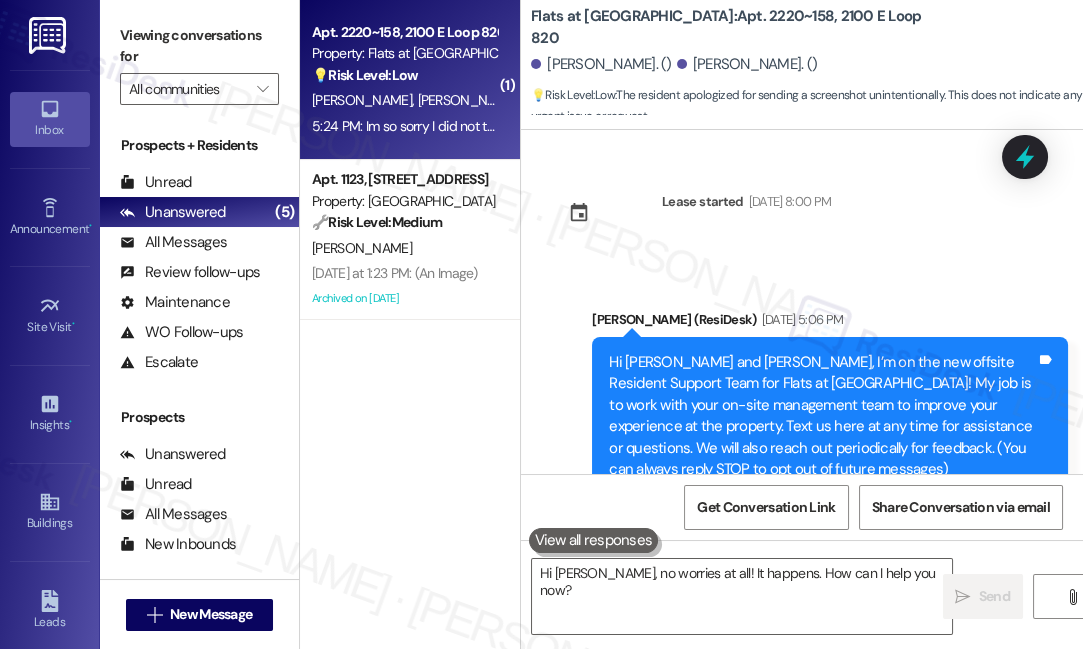 scroll, scrollTop: 2385, scrollLeft: 0, axis: vertical 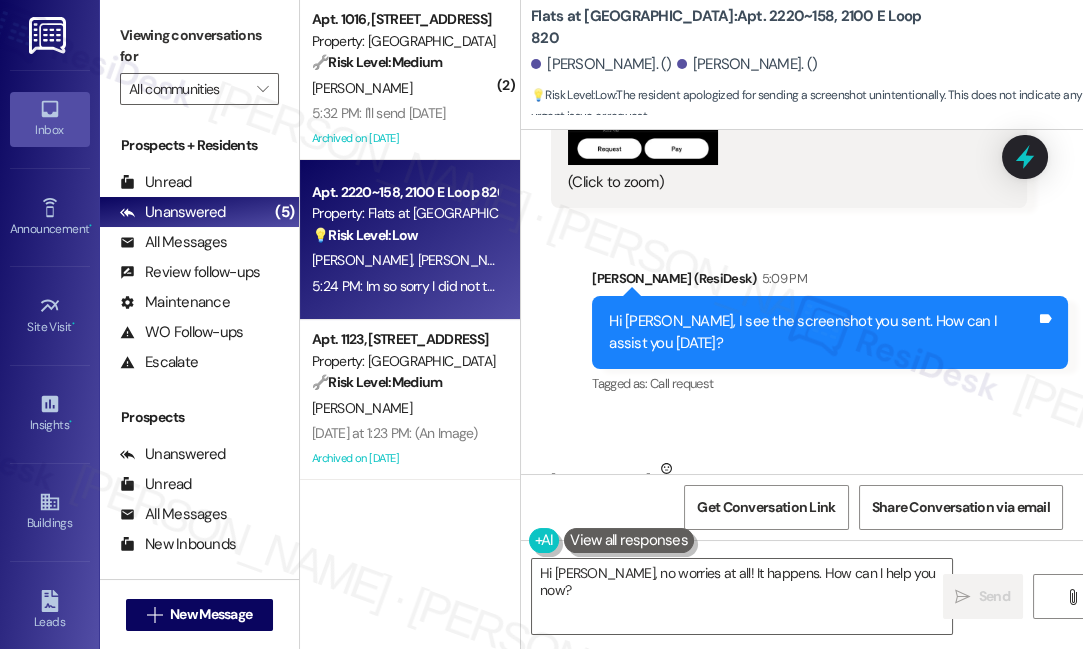 click on "Im so sorry I did not try to send u that Tags and notes" at bounding box center (695, 532) 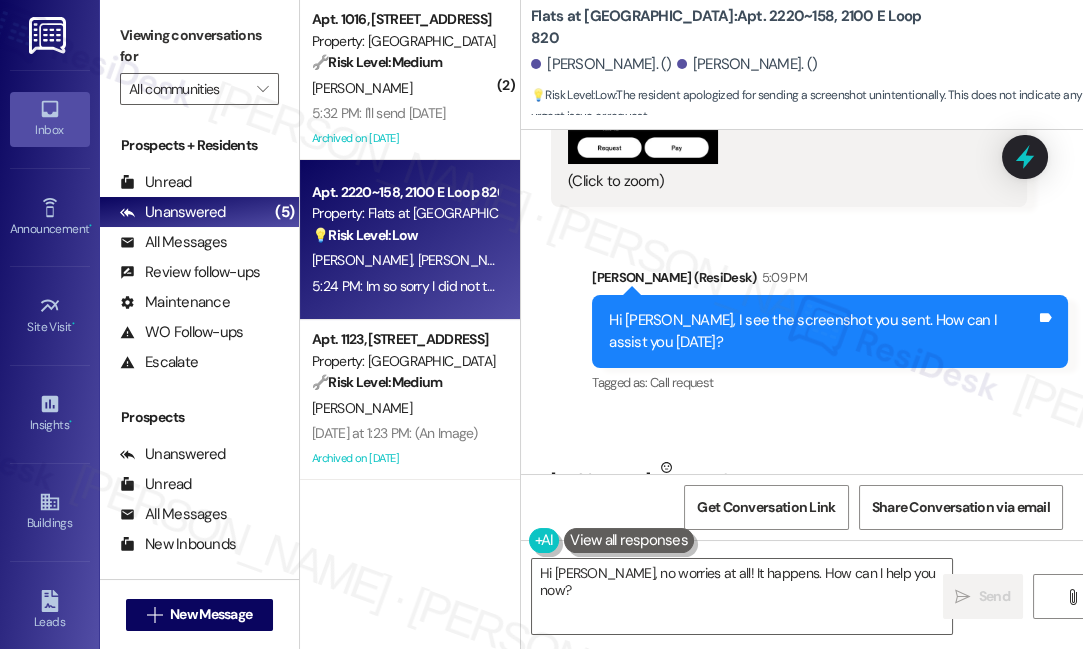 scroll, scrollTop: 2295, scrollLeft: 0, axis: vertical 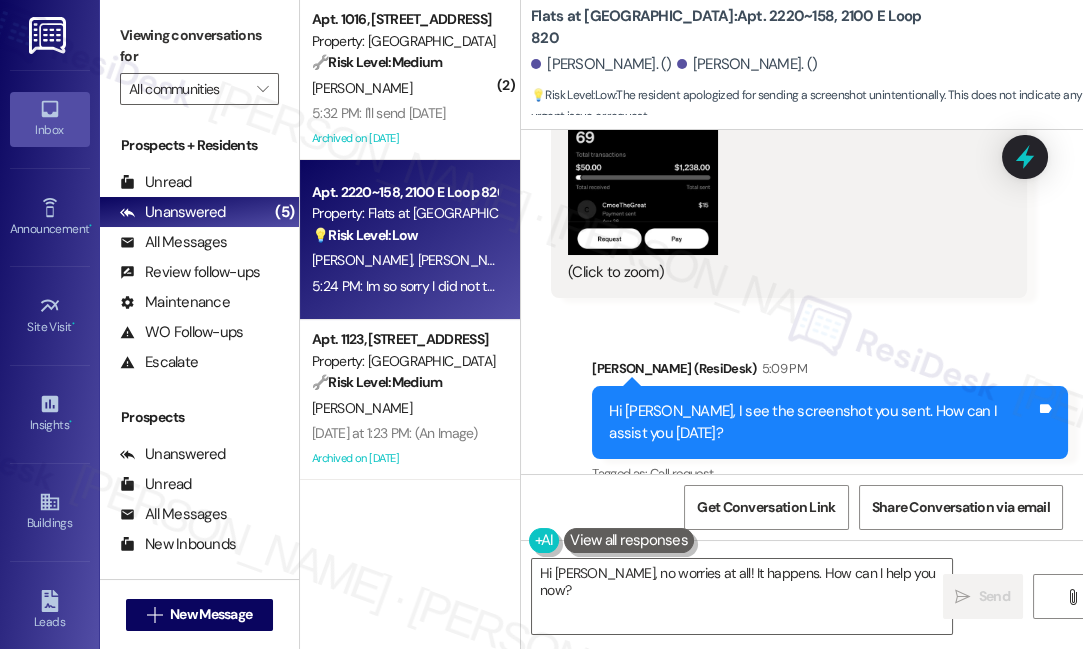 click on "Hi [PERSON_NAME], I see the screenshot you sent. How can I assist you [DATE]?" at bounding box center (822, 422) 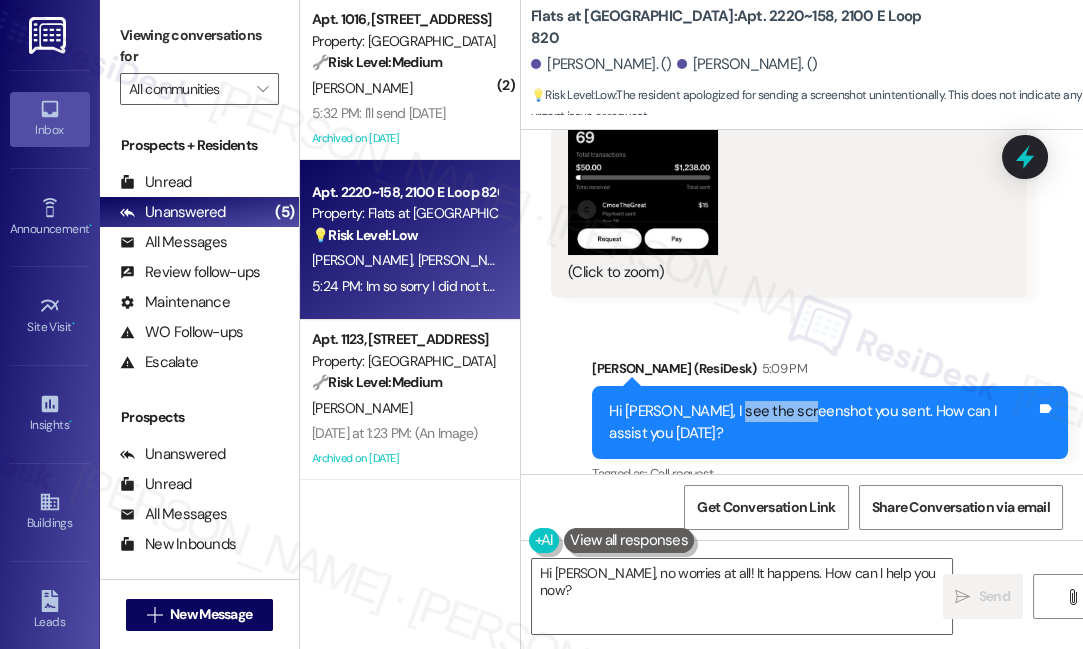 click on "Hi [PERSON_NAME], I see the screenshot you sent. How can I assist you [DATE]?" at bounding box center [822, 422] 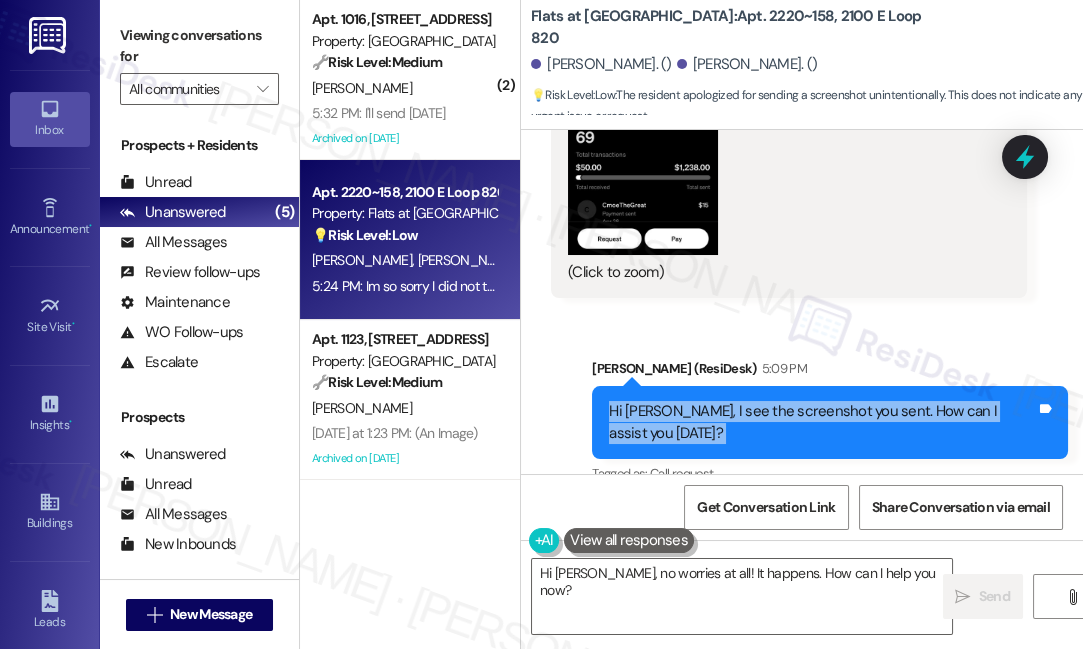 click on "Hi [PERSON_NAME], I see the screenshot you sent. How can I assist you [DATE]?" at bounding box center [822, 422] 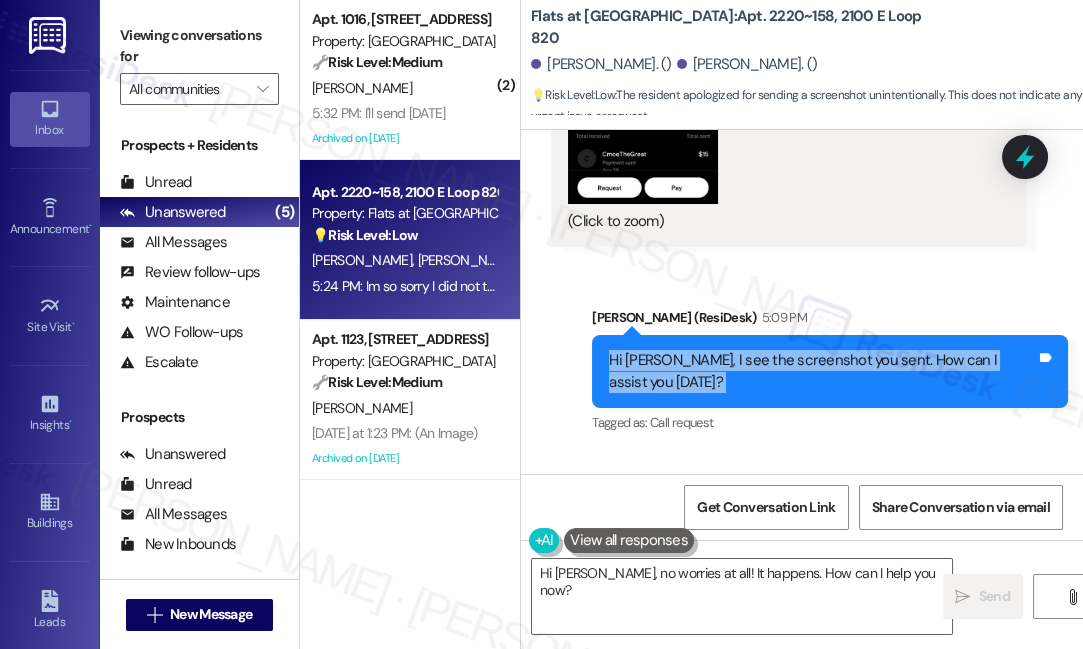 scroll, scrollTop: 2386, scrollLeft: 0, axis: vertical 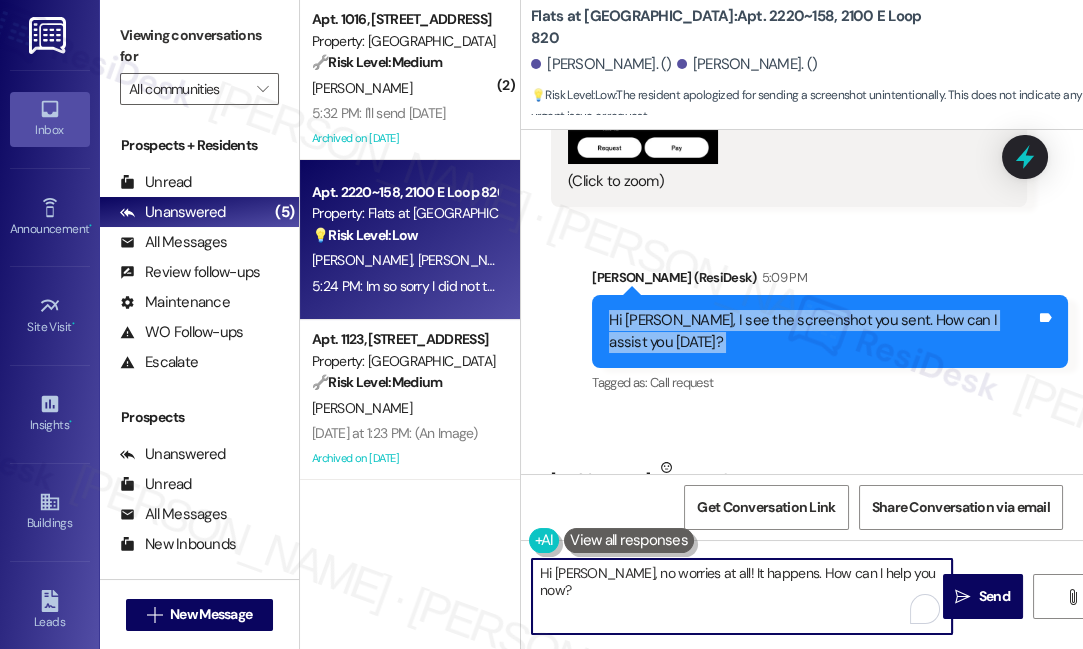 click on "Hi [PERSON_NAME], no worries at all! It happens. How can I help you now?" at bounding box center [742, 596] 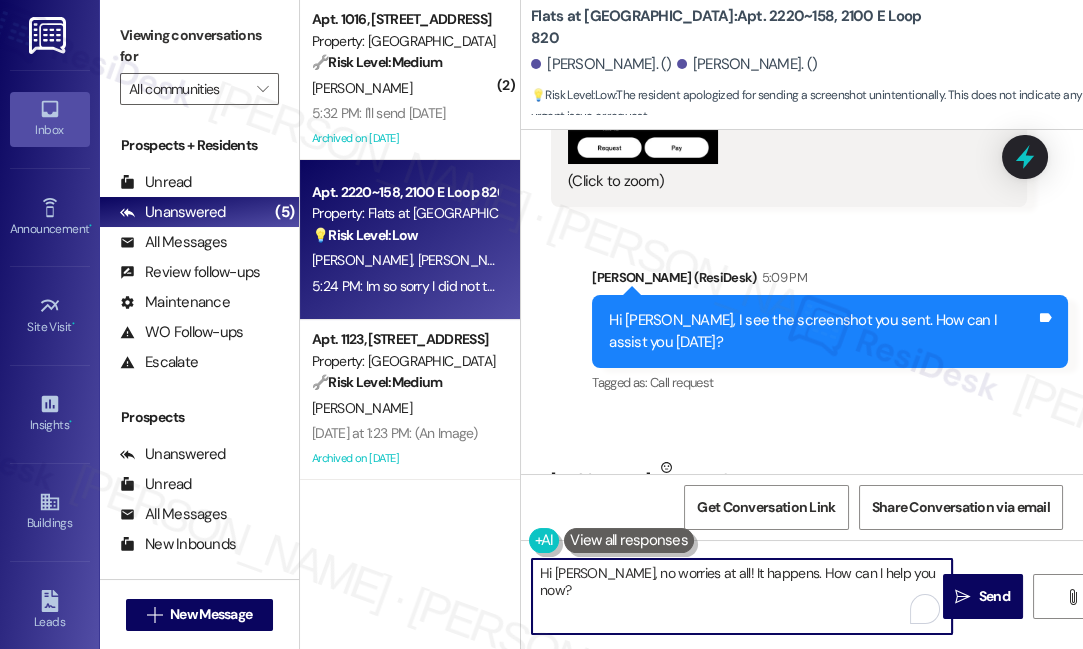 click on "Hi [PERSON_NAME], no worries at all! It happens. How can I help you now?" at bounding box center (742, 596) 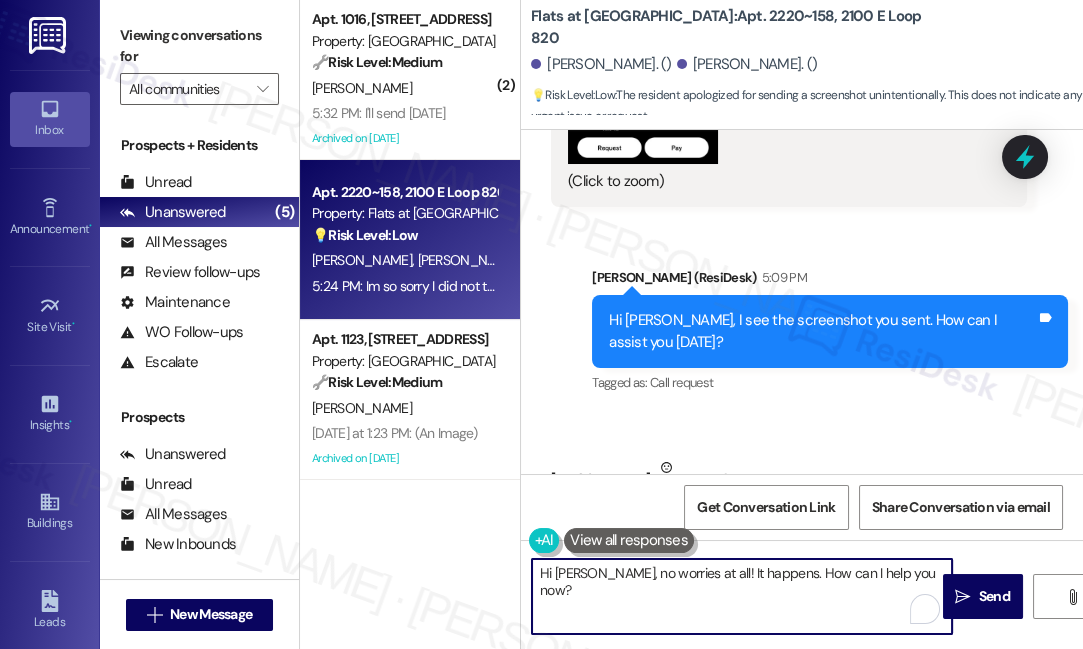 click on "Hi [PERSON_NAME], no worries at all! It happens. How can I help you now?" at bounding box center (742, 596) 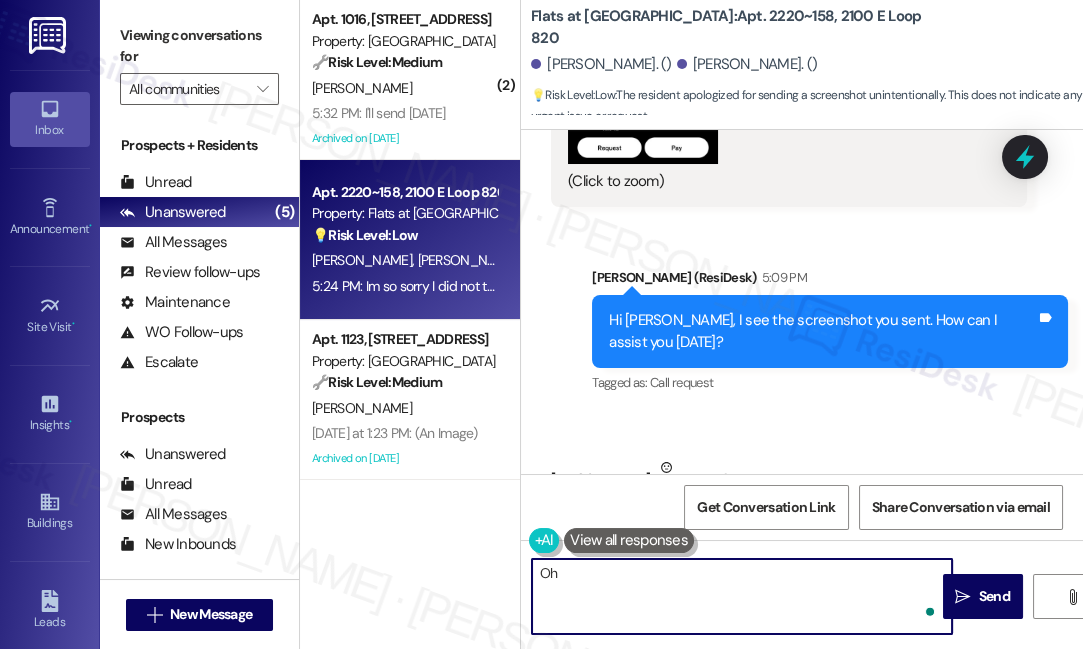 type on "O" 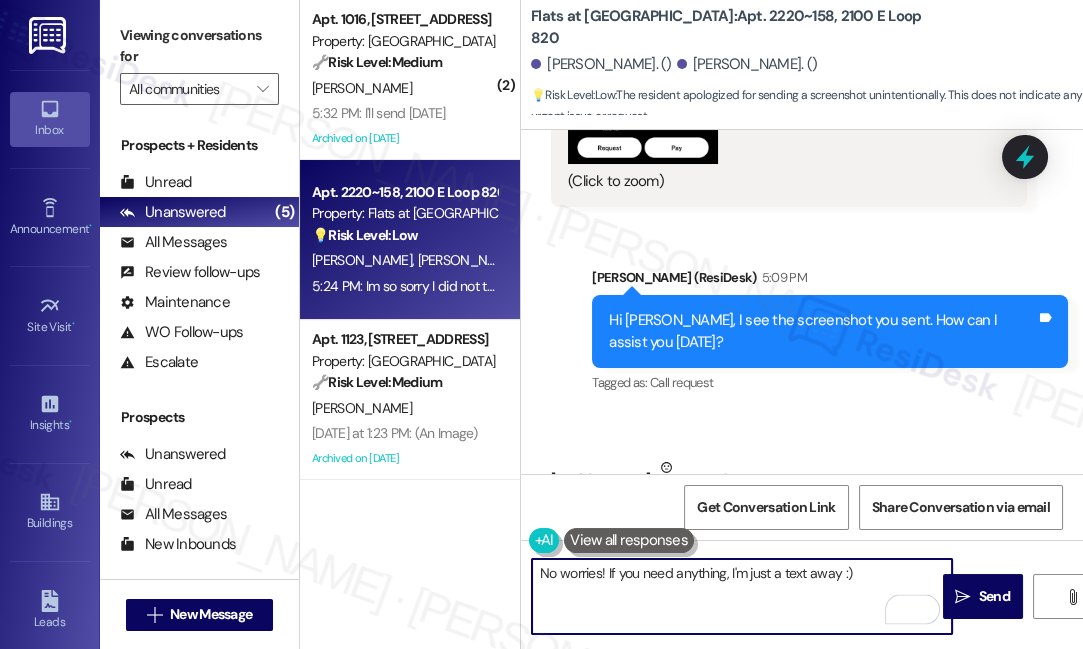 click on "No worries! If you need anything, I'm just a text away :)" at bounding box center [742, 596] 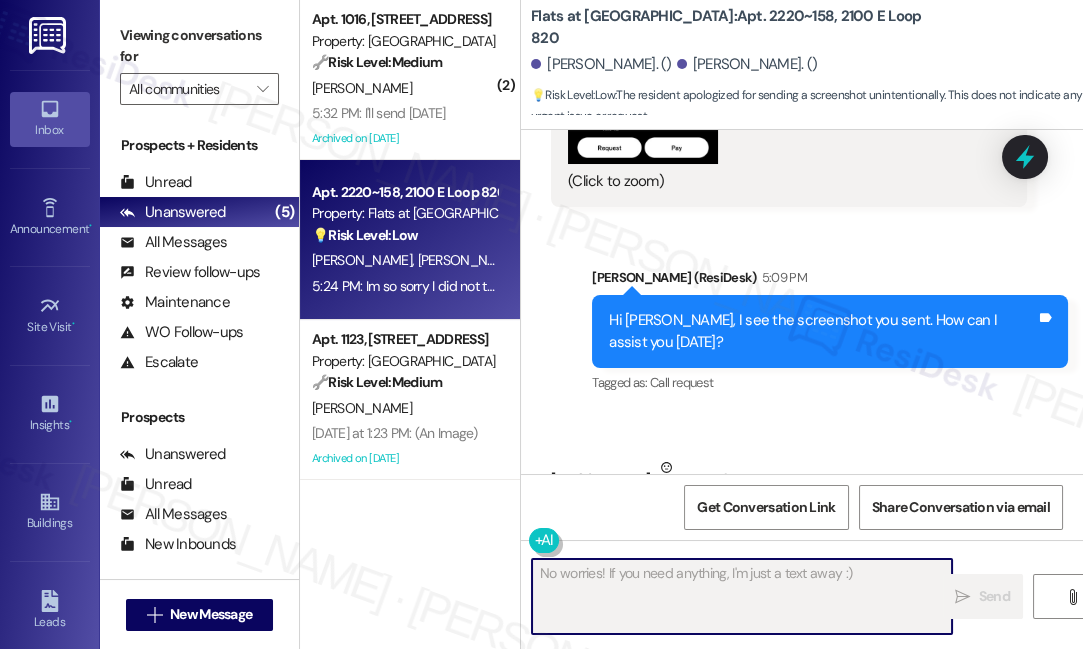 type on "Fetching suggested responses. Please feel free to read through the conversation in the meantime." 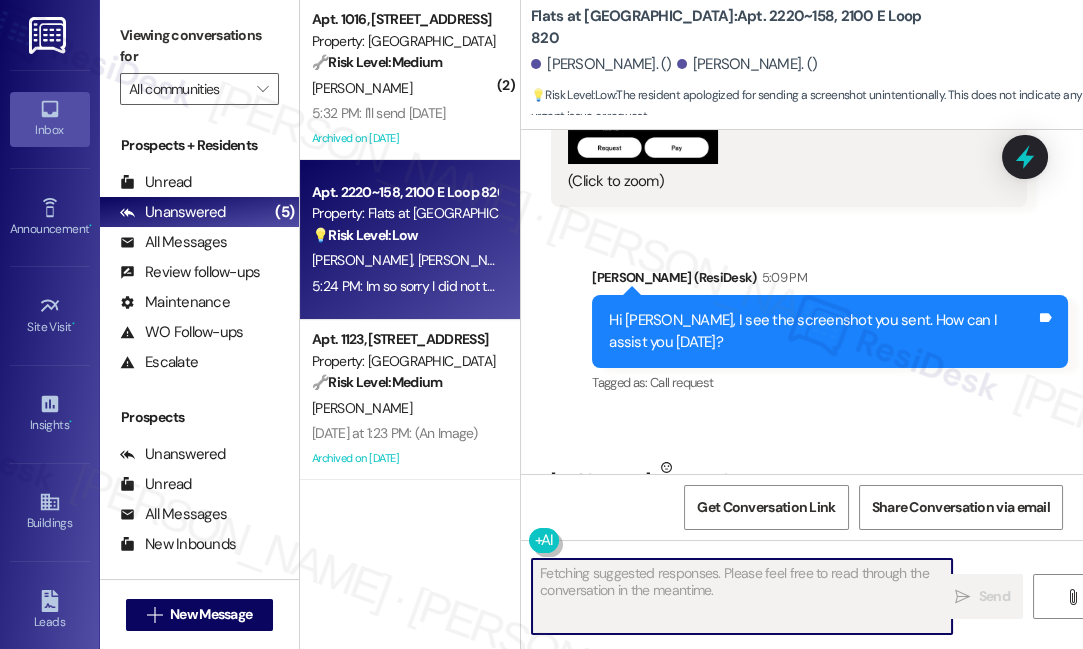 scroll, scrollTop: 2386, scrollLeft: 0, axis: vertical 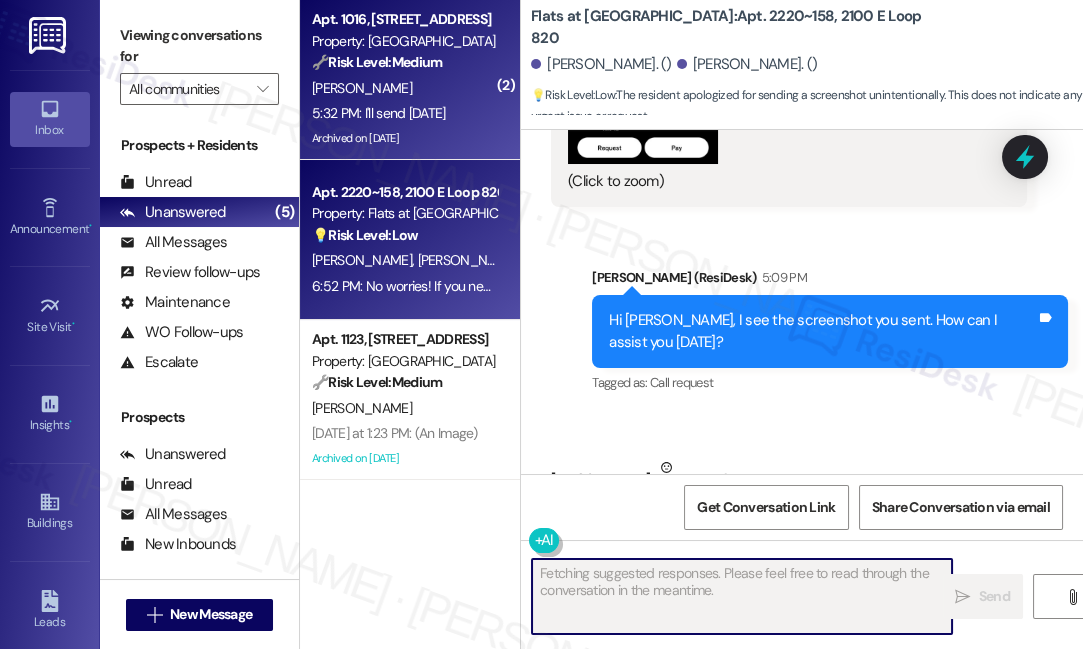 click on "5:32 PM: I'll send [DATE]  5:32 PM: I'll send [DATE]" at bounding box center (379, 113) 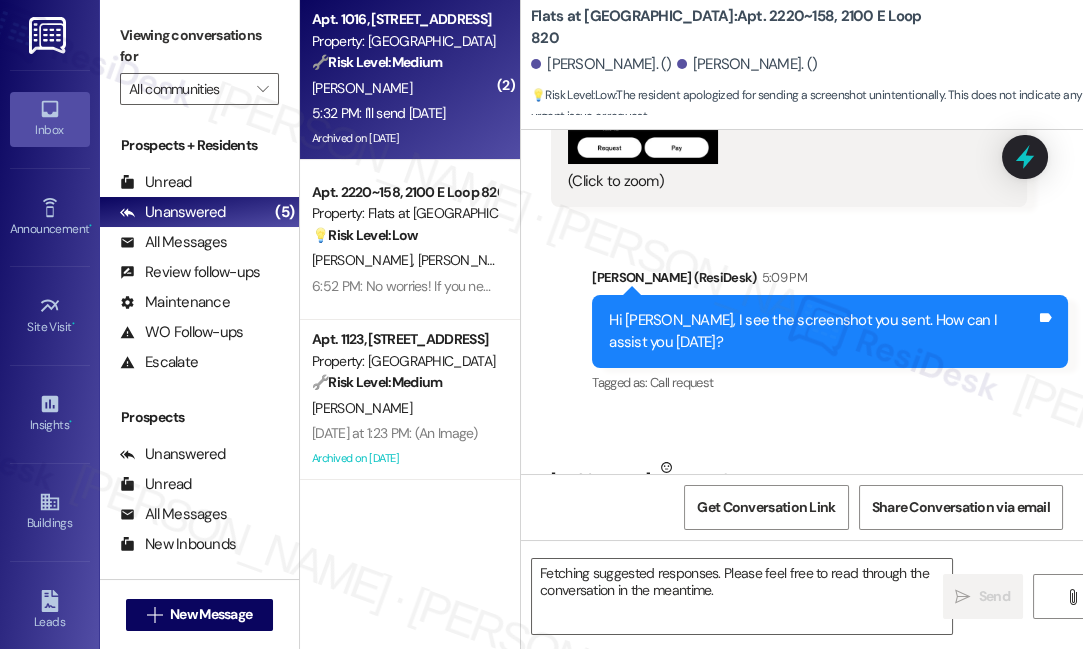 type 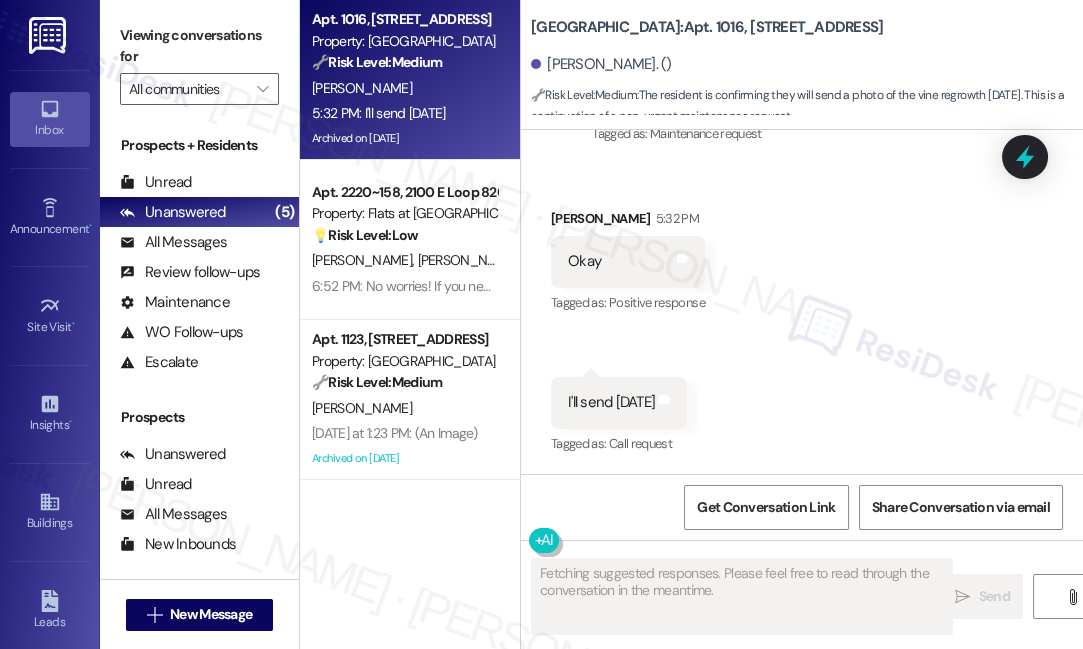scroll, scrollTop: 70939, scrollLeft: 0, axis: vertical 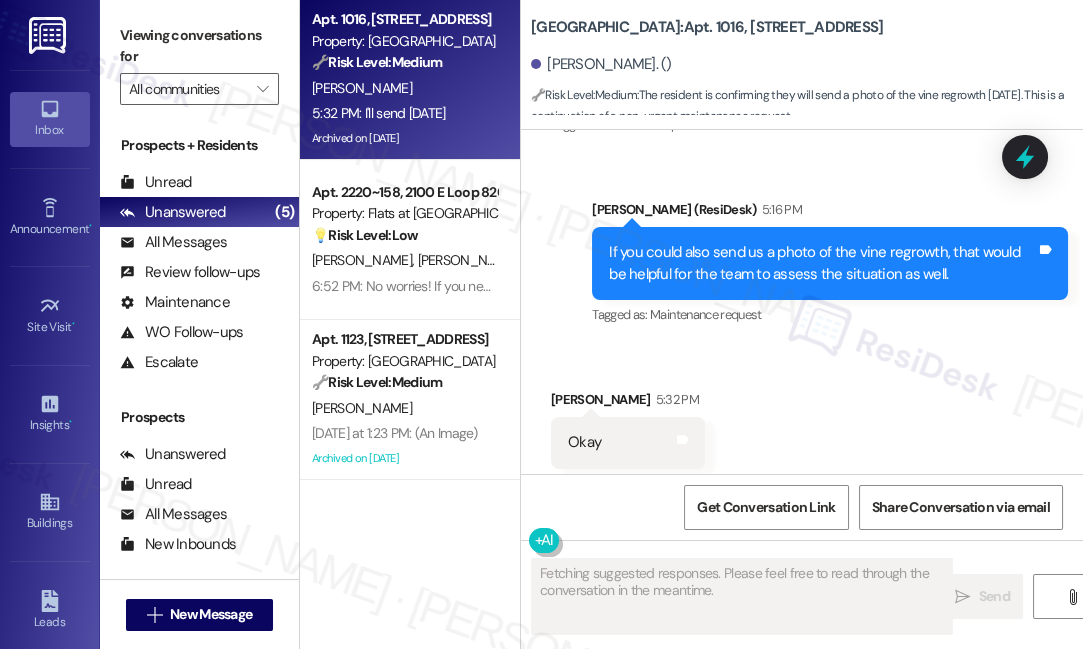 click on "If you could also send us a photo of the vine regrowth, that would be helpful for the team to assess the situation as well." at bounding box center [822, 263] 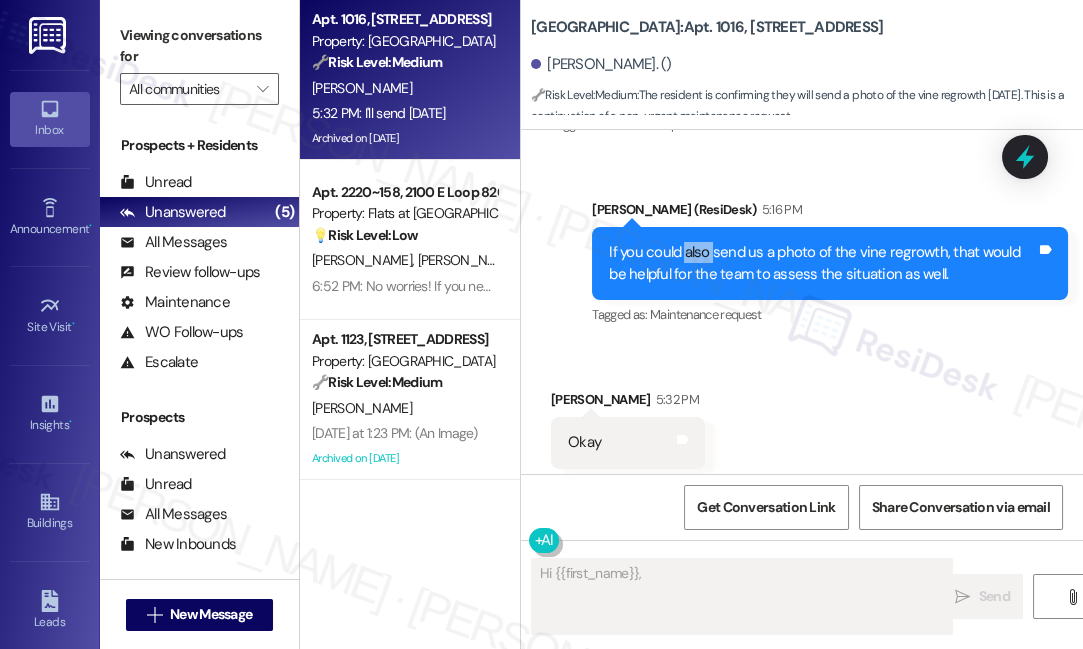 click on "If you could also send us a photo of the vine regrowth, that would be helpful for the team to assess the situation as well." at bounding box center (822, 263) 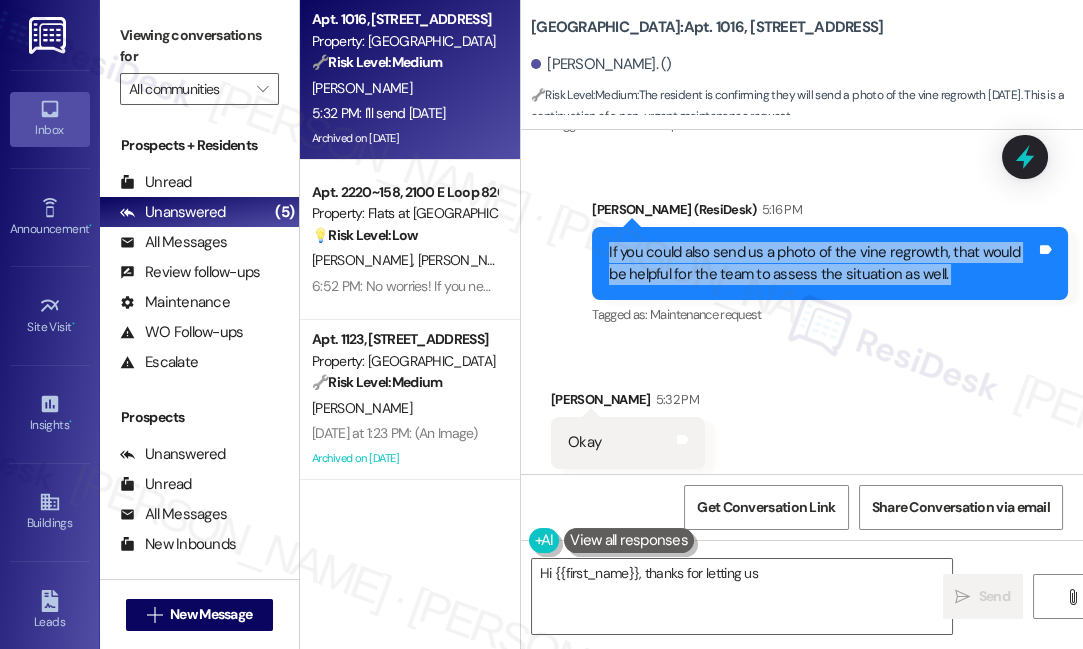 click on "If you could also send us a photo of the vine regrowth, that would be helpful for the team to assess the situation as well." at bounding box center (822, 263) 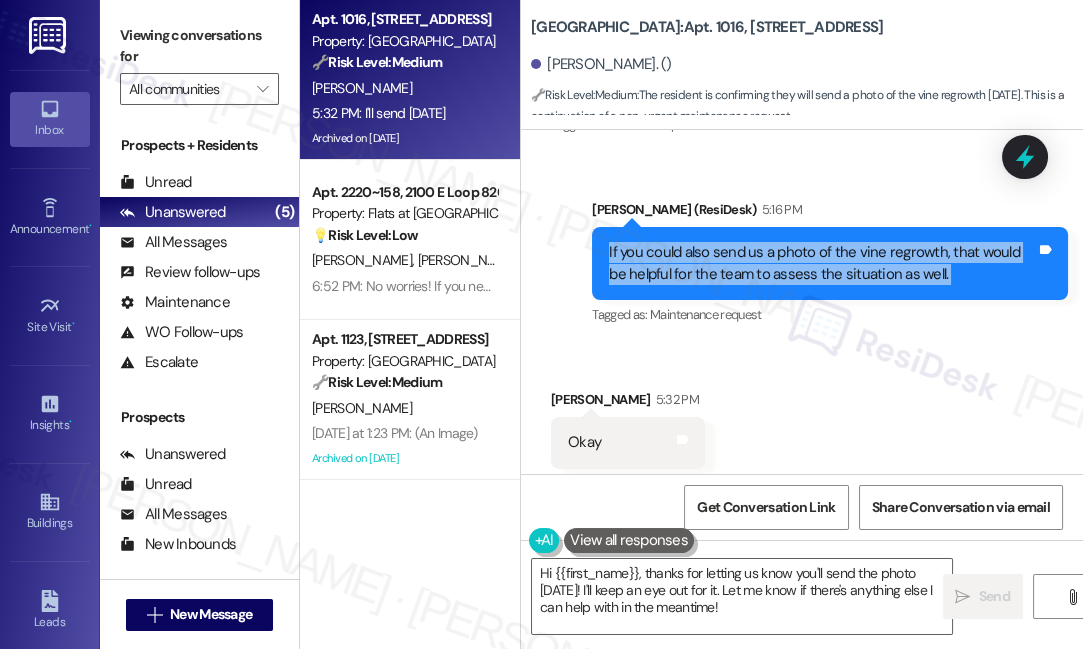 click on "If you could also send us a photo of the vine regrowth, that would be helpful for the team to assess the situation as well." at bounding box center (822, 263) 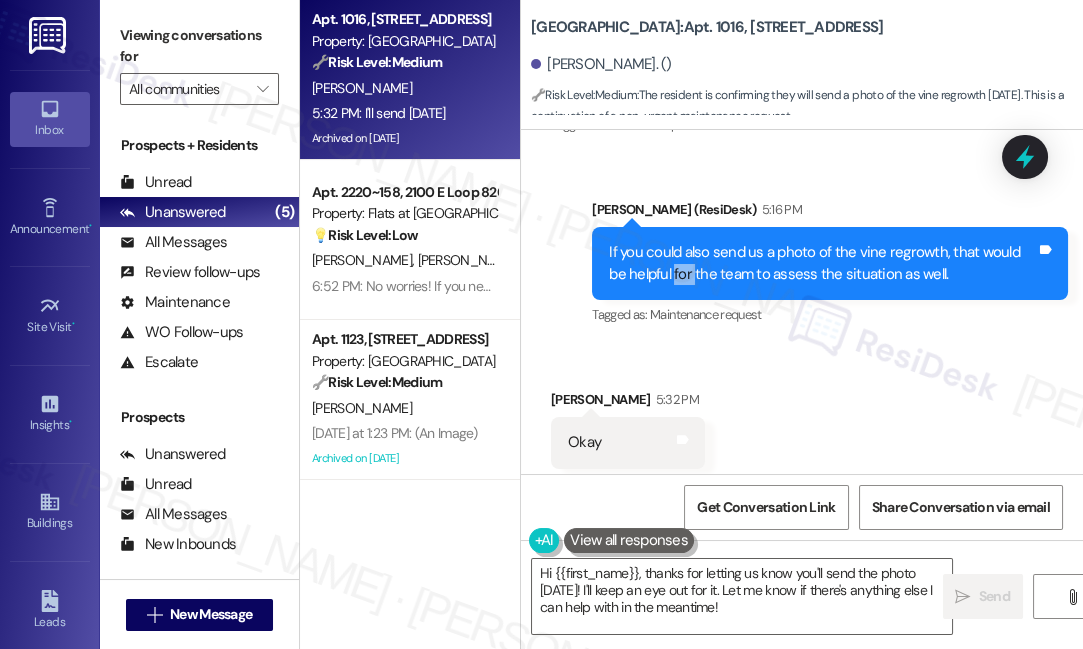 click on "If you could also send us a photo of the vine regrowth, that would be helpful for the team to assess the situation as well." at bounding box center (822, 263) 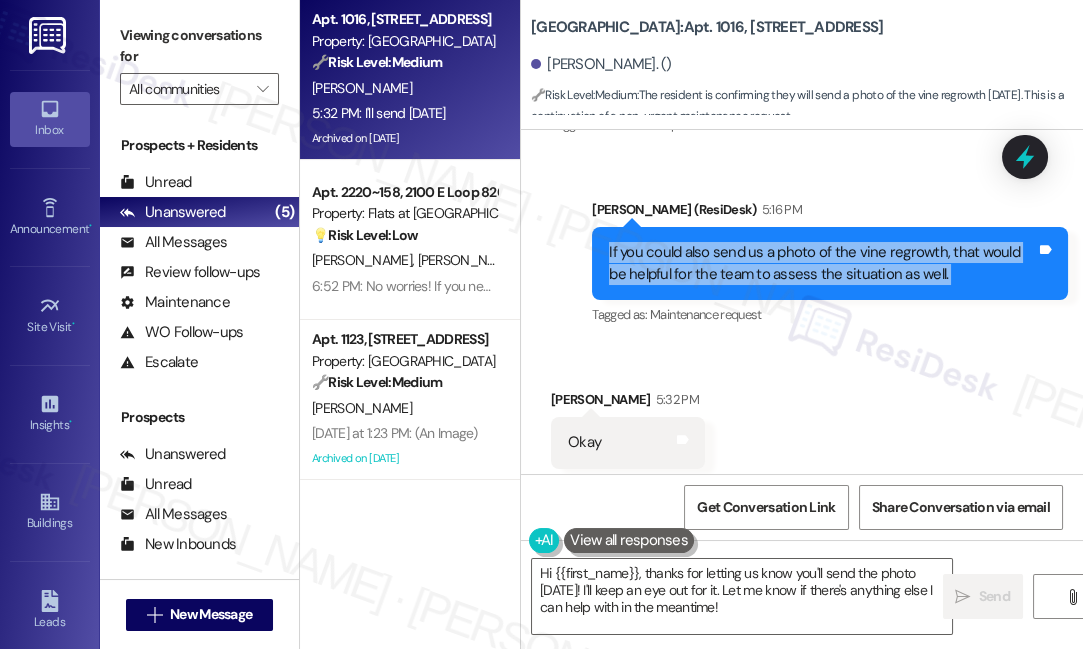 click on "If you could also send us a photo of the vine regrowth, that would be helpful for the team to assess the situation as well." at bounding box center [822, 263] 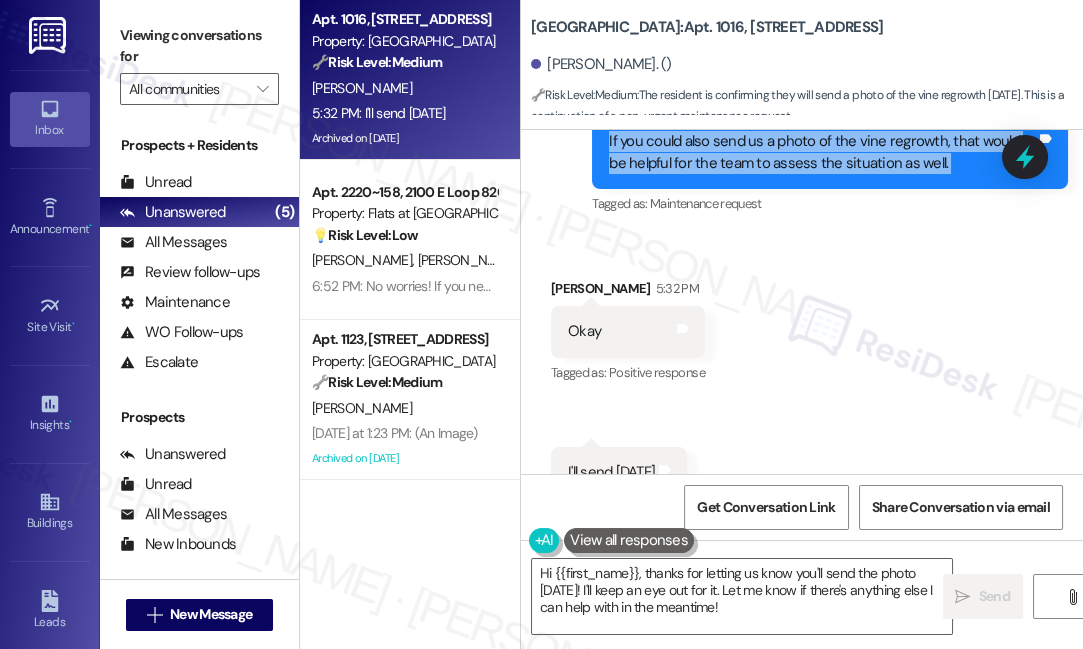 scroll, scrollTop: 71122, scrollLeft: 0, axis: vertical 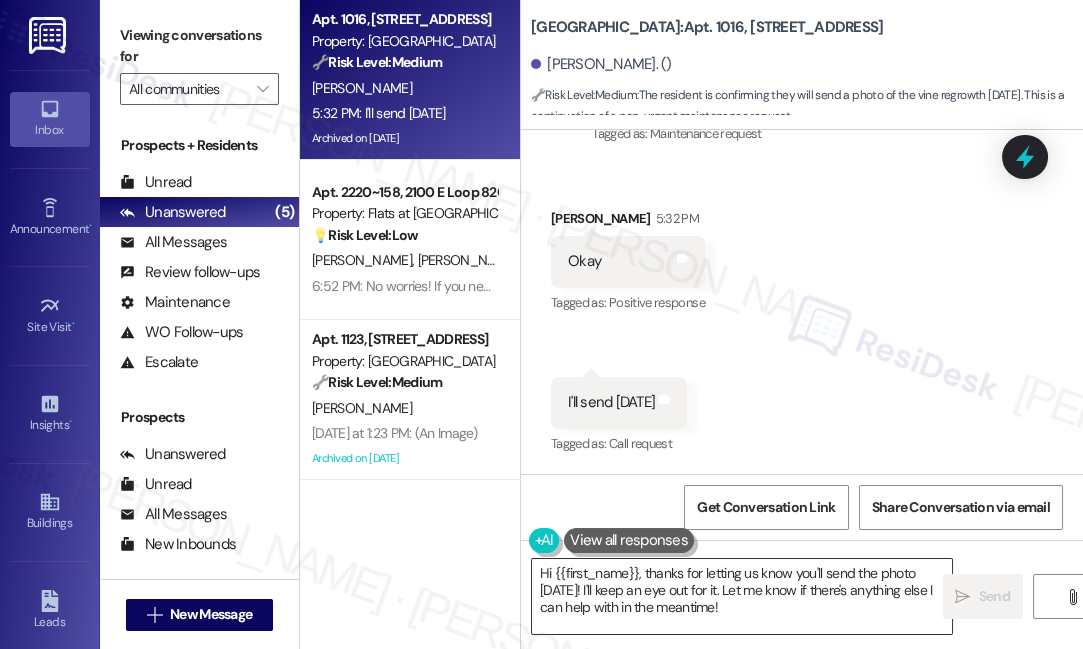 click on "Hi {{first_name}}, thanks for letting us know you'll send the photo [DATE]! I'll keep an eye out for it. Let me know if there's anything else I can help with in the meantime!" at bounding box center (742, 596) 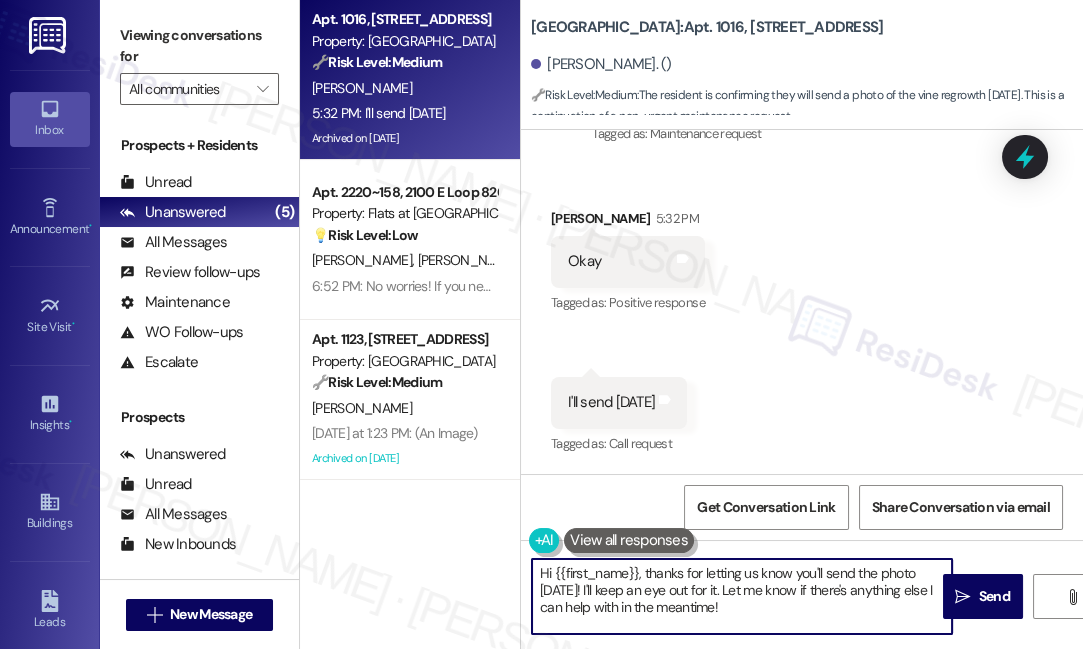 click on "Hi {{first_name}}, thanks for letting us know you'll send the photo [DATE]! I'll keep an eye out for it. Let me know if there's anything else I can help with in the meantime!" at bounding box center (742, 596) 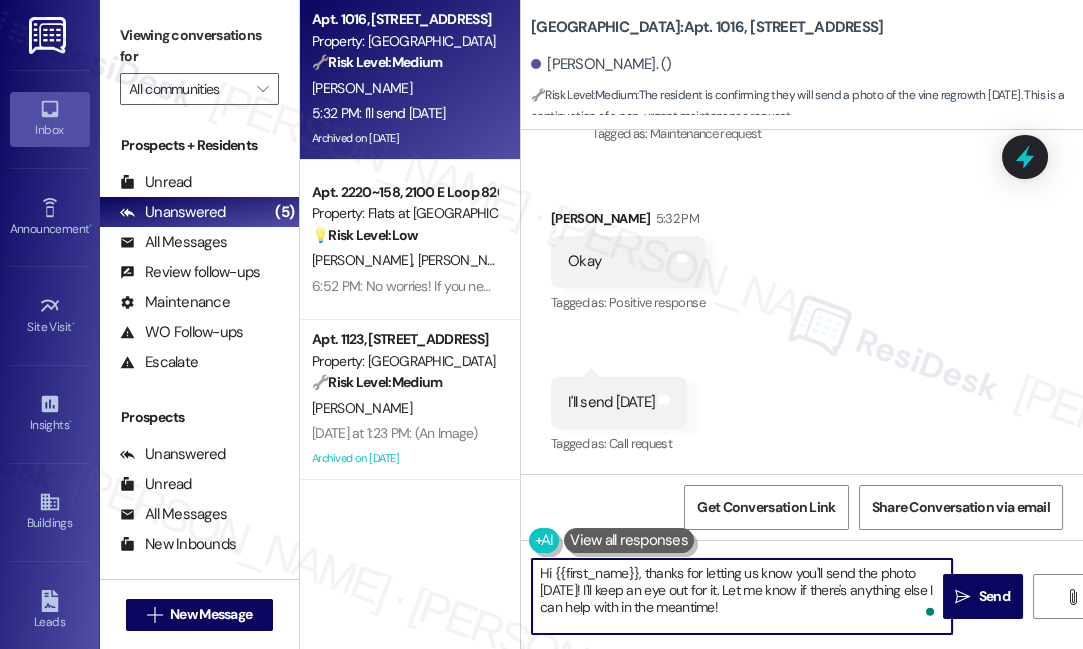 click on "Hi {{first_name}}, thanks for letting us know you'll send the photo [DATE]! I'll keep an eye out for it. Let me know if there's anything else I can help with in the meantime!" at bounding box center [742, 596] 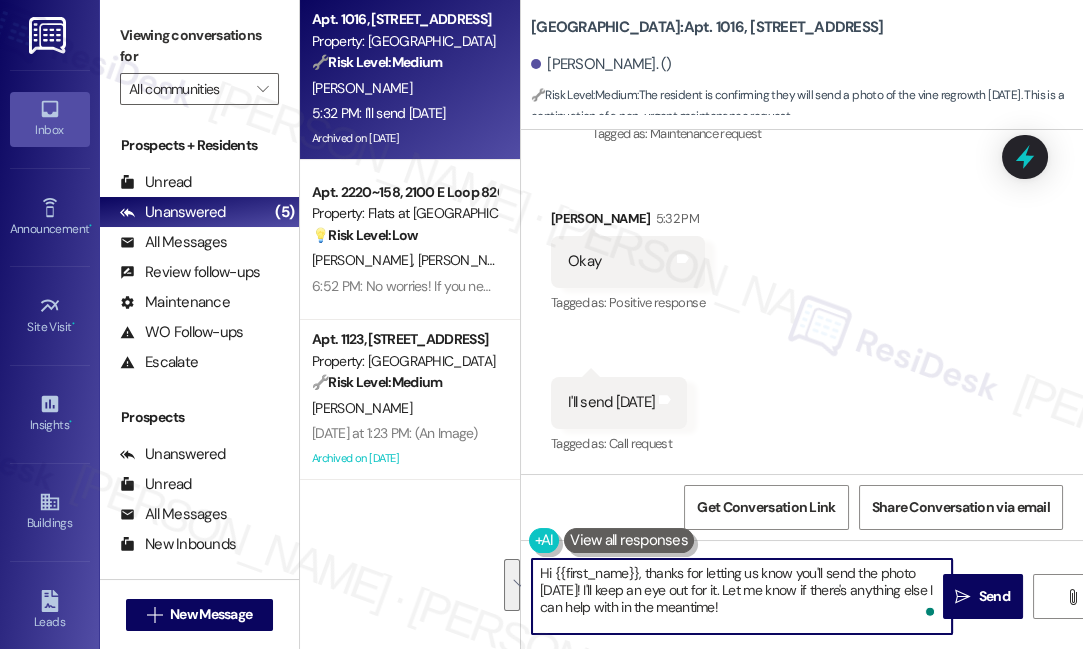 click on "Hi {{first_name}}, thanks for letting us know you'll send the photo [DATE]! I'll keep an eye out for it. Let me know if there's anything else I can help with in the meantime!" at bounding box center [742, 596] 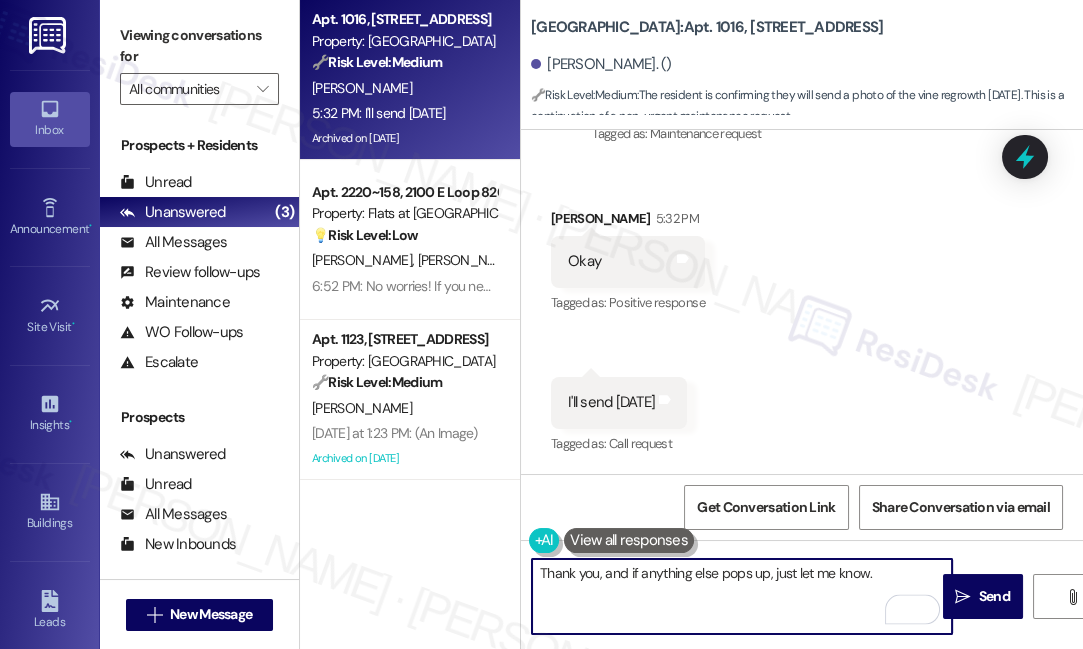 click on "Thank you, and if anything else pops up, just let me know." at bounding box center [742, 596] 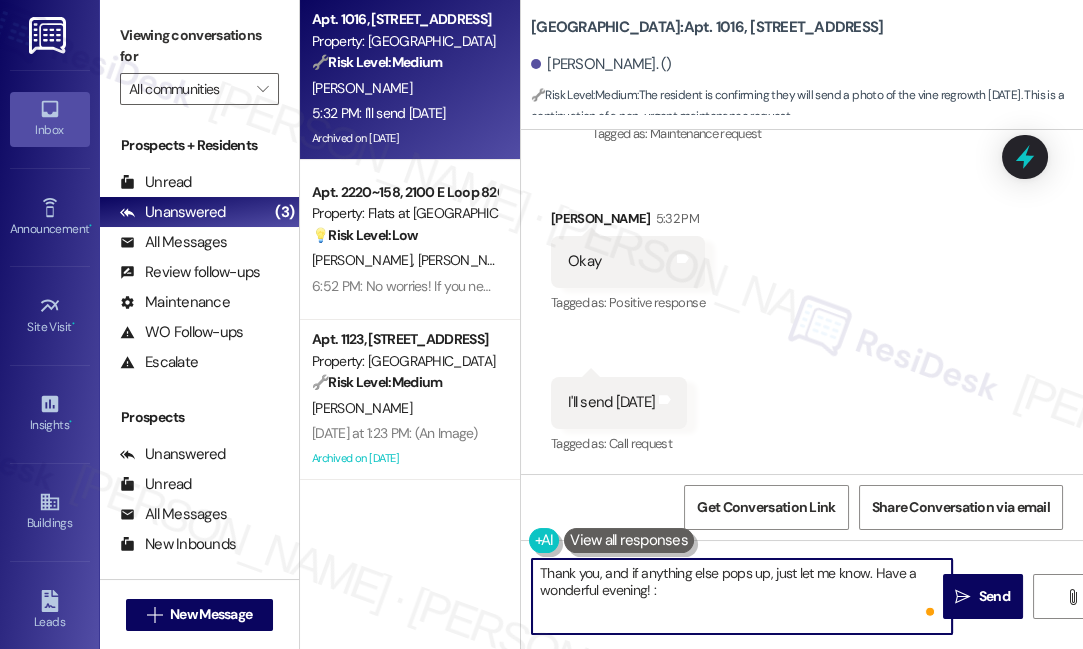 type on "Thank you, and if anything else pops up, just let me know. Have a wonderful evening! :)" 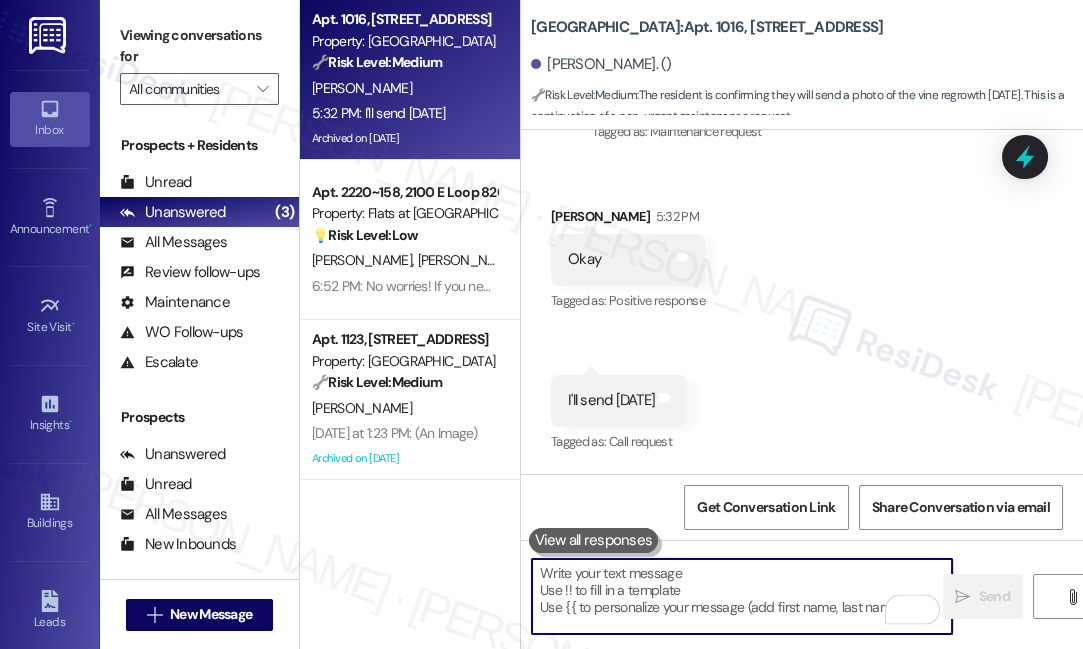 scroll, scrollTop: 71121, scrollLeft: 0, axis: vertical 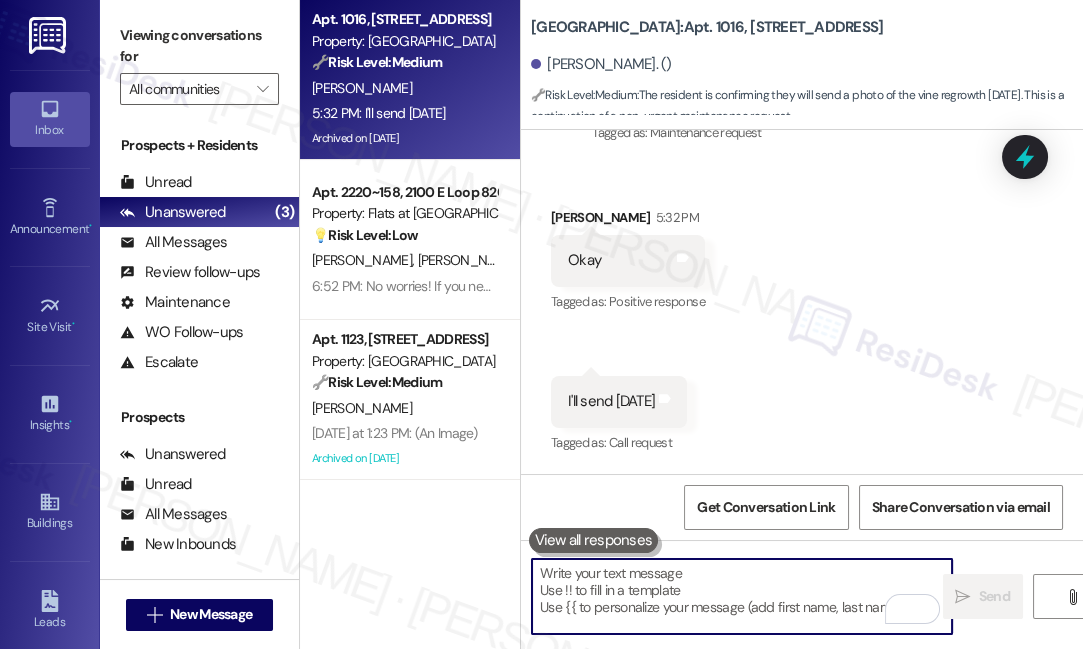 type 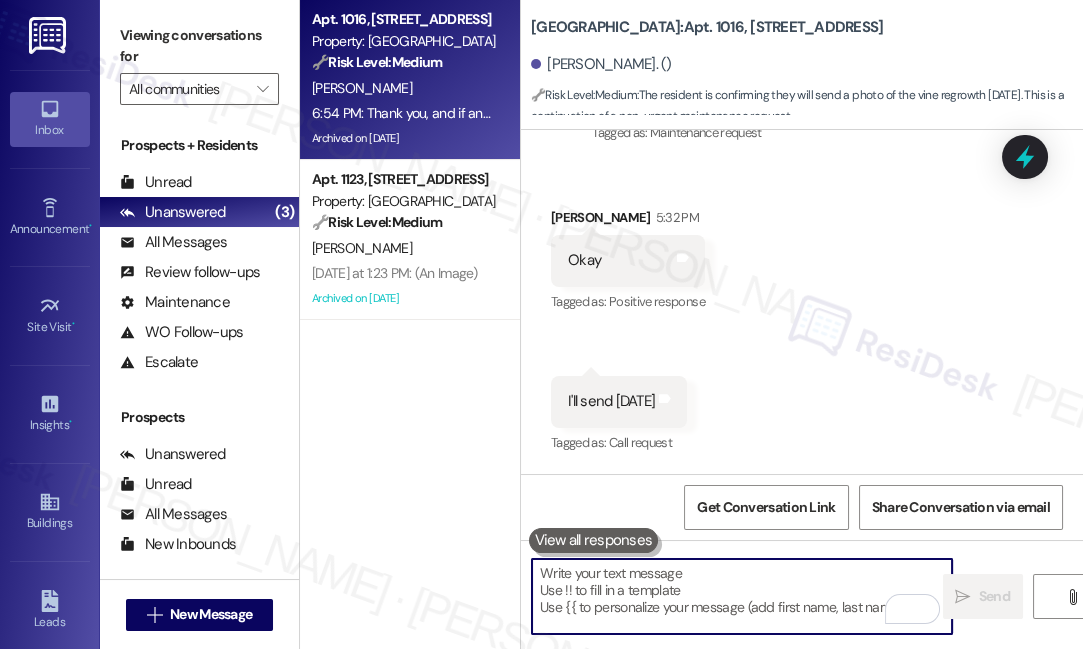 scroll, scrollTop: 71282, scrollLeft: 0, axis: vertical 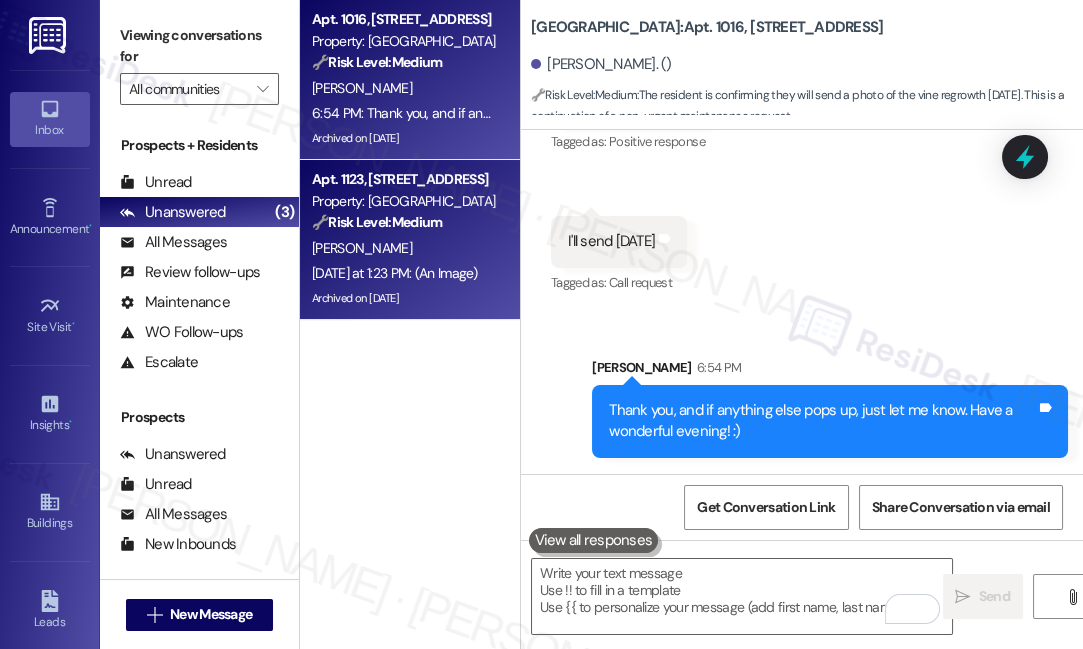 click on "Archived on [DATE]" at bounding box center (404, 298) 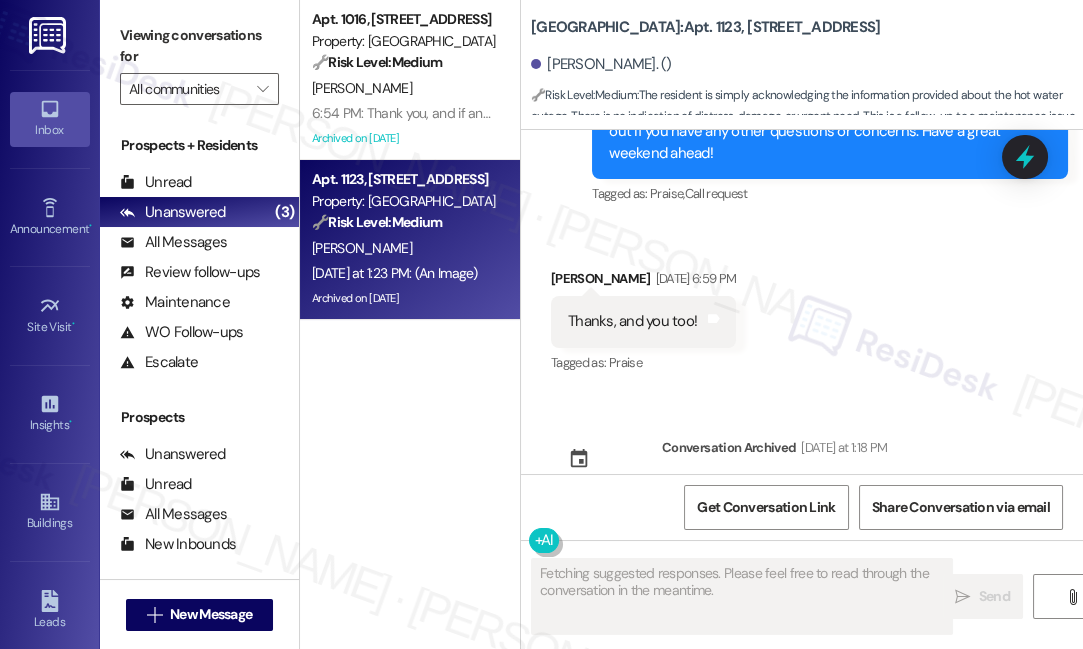 scroll, scrollTop: 32041, scrollLeft: 0, axis: vertical 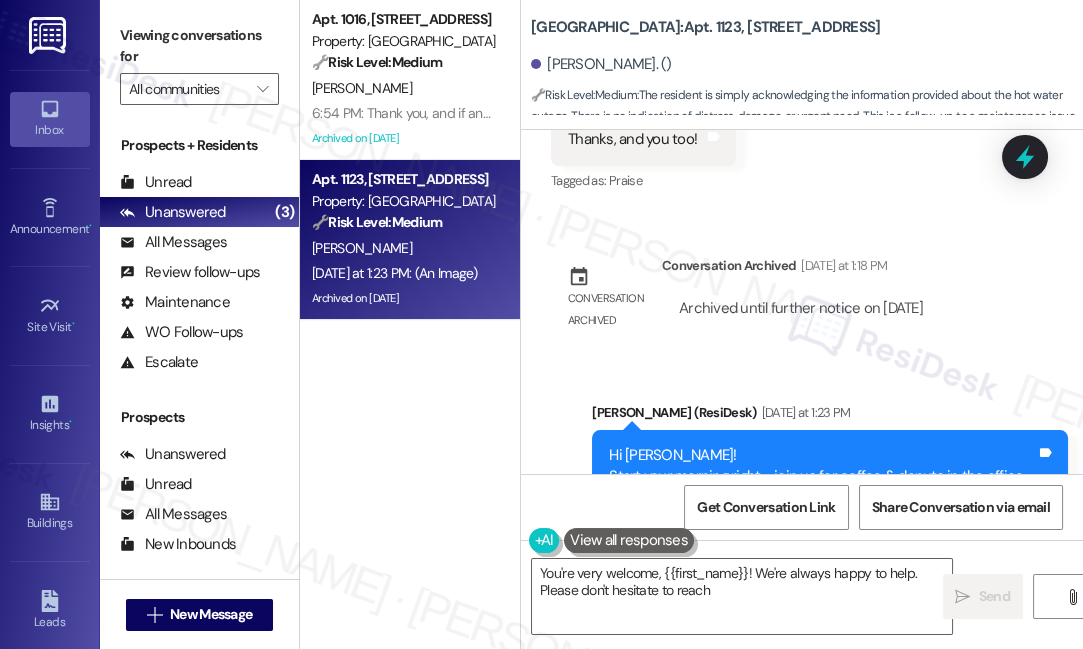 click on "Hi [PERSON_NAME]!
Start your morning right - join us for coffee & donuts in the office [DATE][DATE], from 9:30 to 11:30 AM!
See flyer for details. We can’t wait to see you there!" at bounding box center [822, 488] 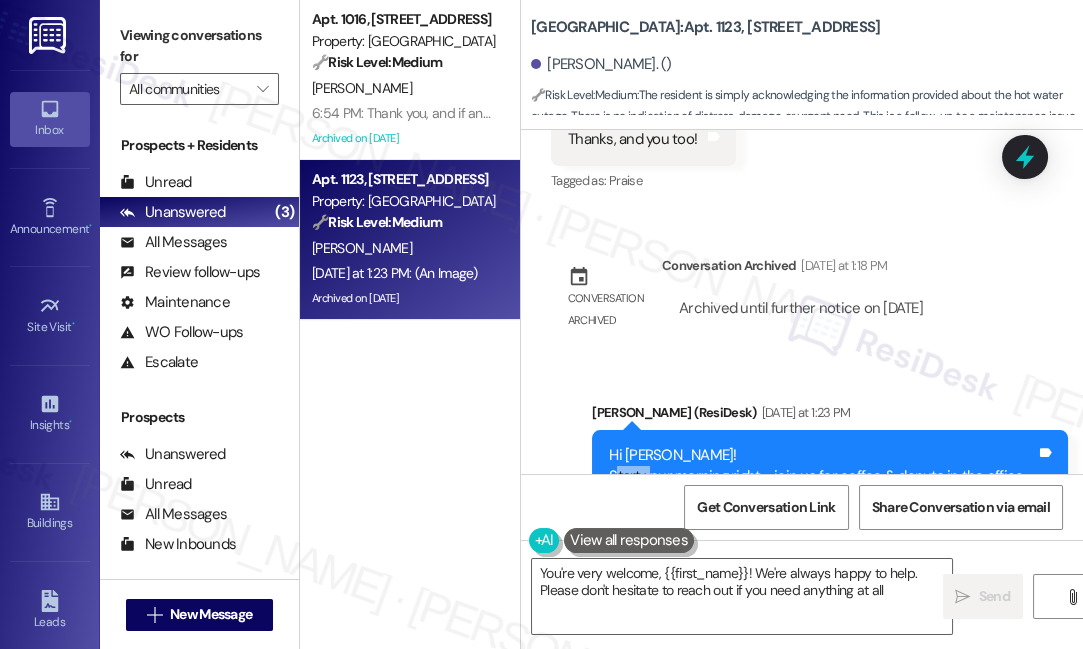 type on "You're very welcome, {{first_name}}! We're always happy to help. Please don't hesitate to reach out if you need anything at all!" 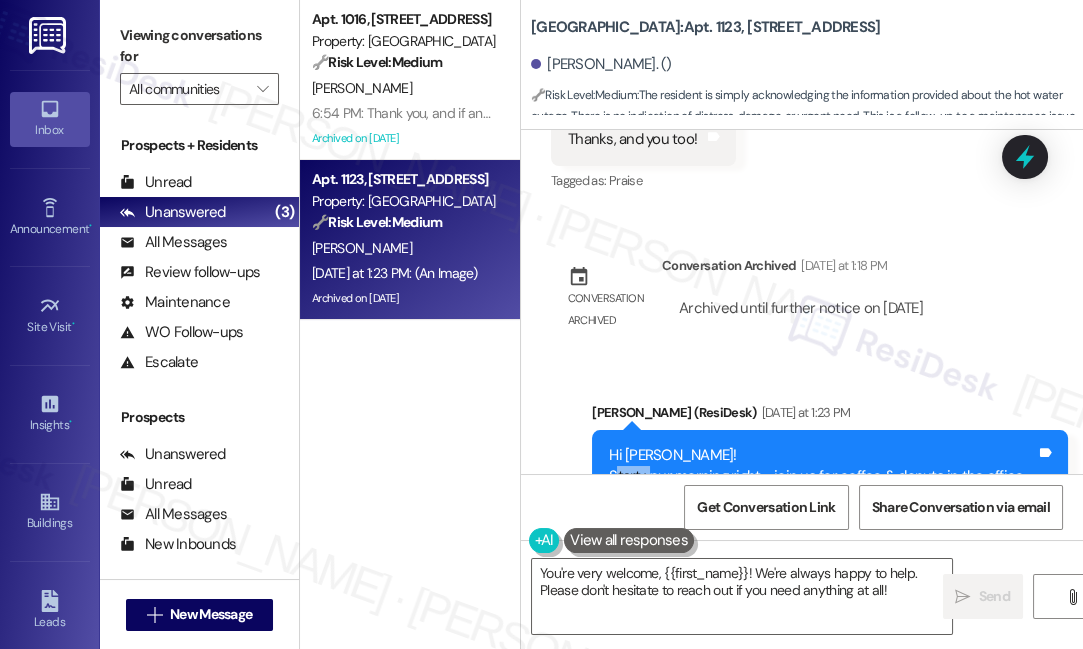 click on "Hi [PERSON_NAME]!
Start your morning right - join us for coffee & donuts in the office [DATE][DATE], from 9:30 to 11:30 AM!
See flyer for details. We can’t wait to see you there!" at bounding box center [822, 488] 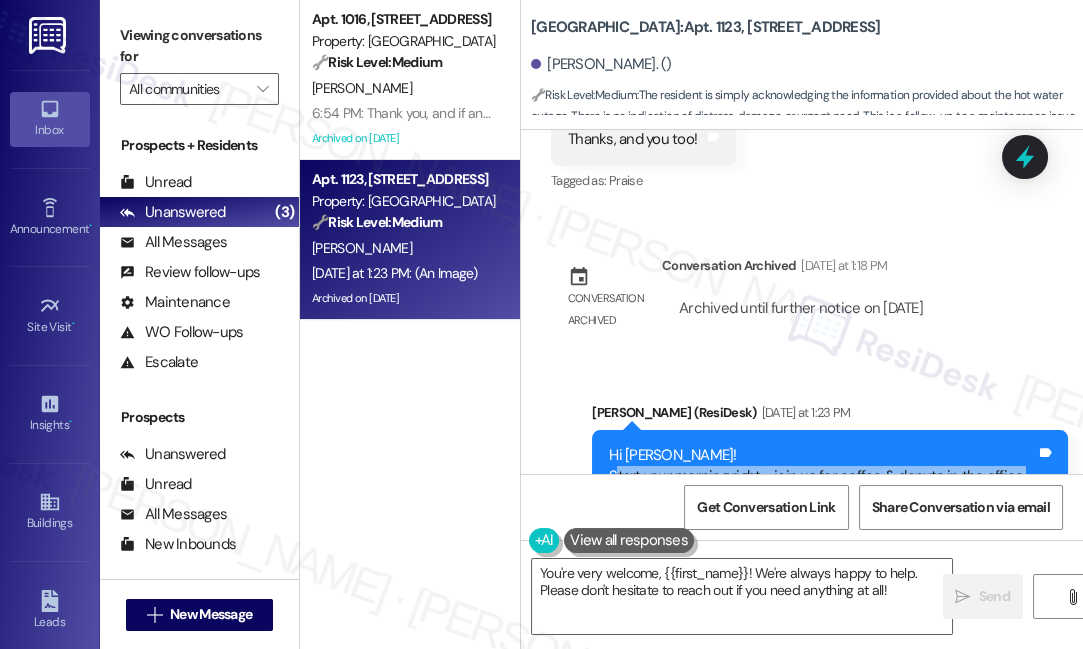 click on "Hi [PERSON_NAME]!
Start your morning right - join us for coffee & donuts in the office [DATE][DATE], from 9:30 to 11:30 AM!
See flyer for details. We can’t wait to see you there!" at bounding box center (822, 488) 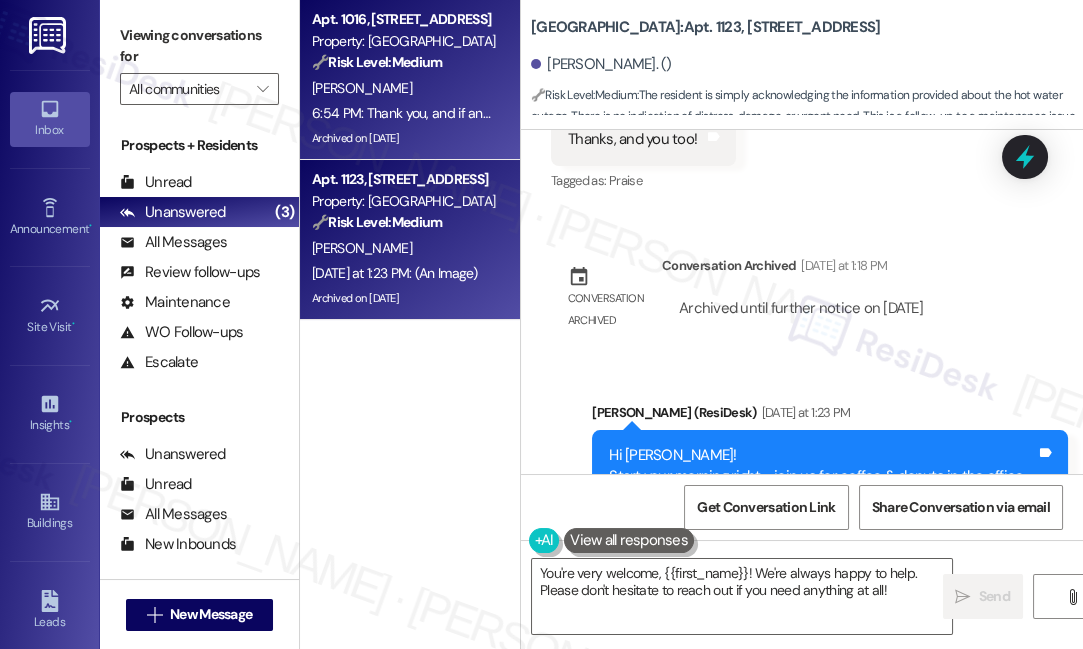 click on "6:54 PM: Thank you, and if anything else pops up, just let me know. Have a wonderful evening! :) 6:54 PM: Thank you, and if anything else pops up, just let me know. Have a wonderful evening! :)" at bounding box center [589, 113] 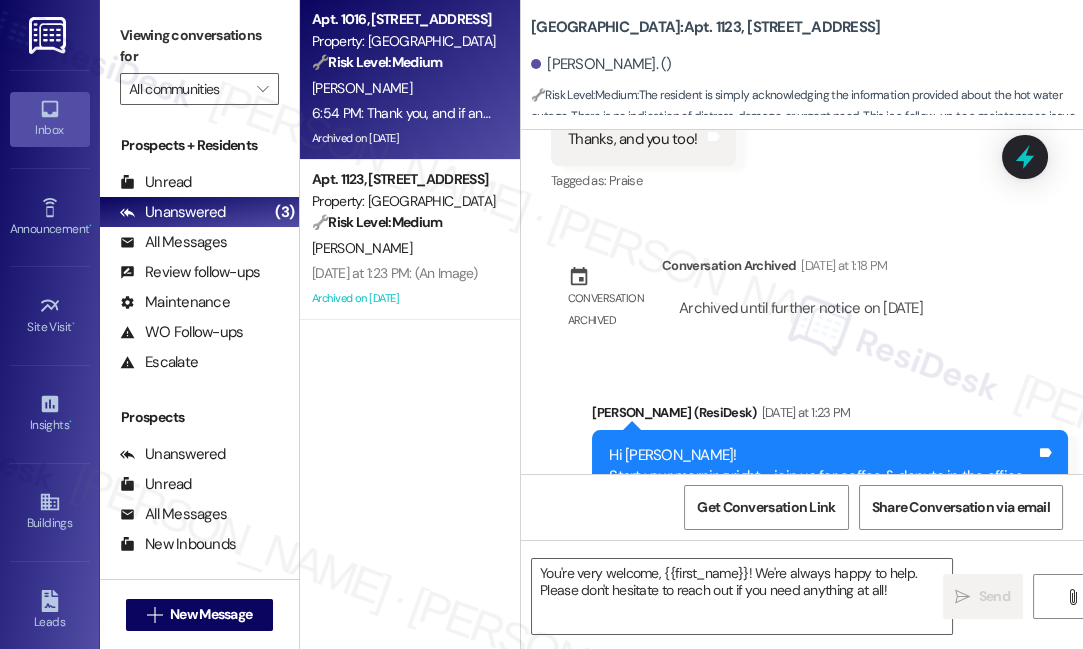 type on "Fetching suggested responses. Please feel free to read through the conversation in the meantime." 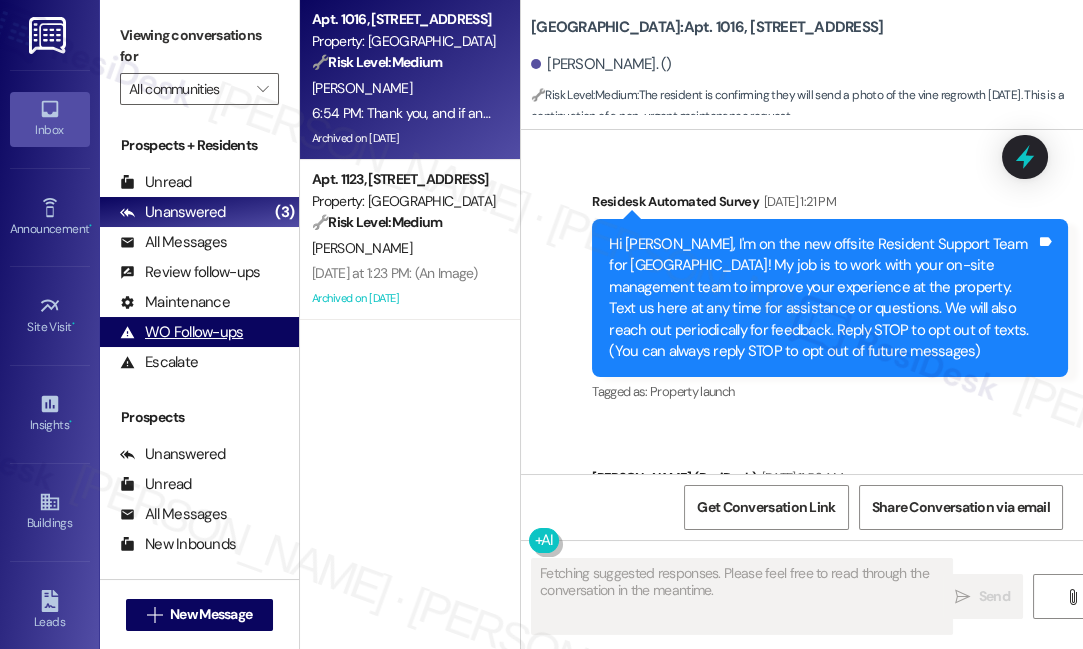 scroll, scrollTop: 71121, scrollLeft: 0, axis: vertical 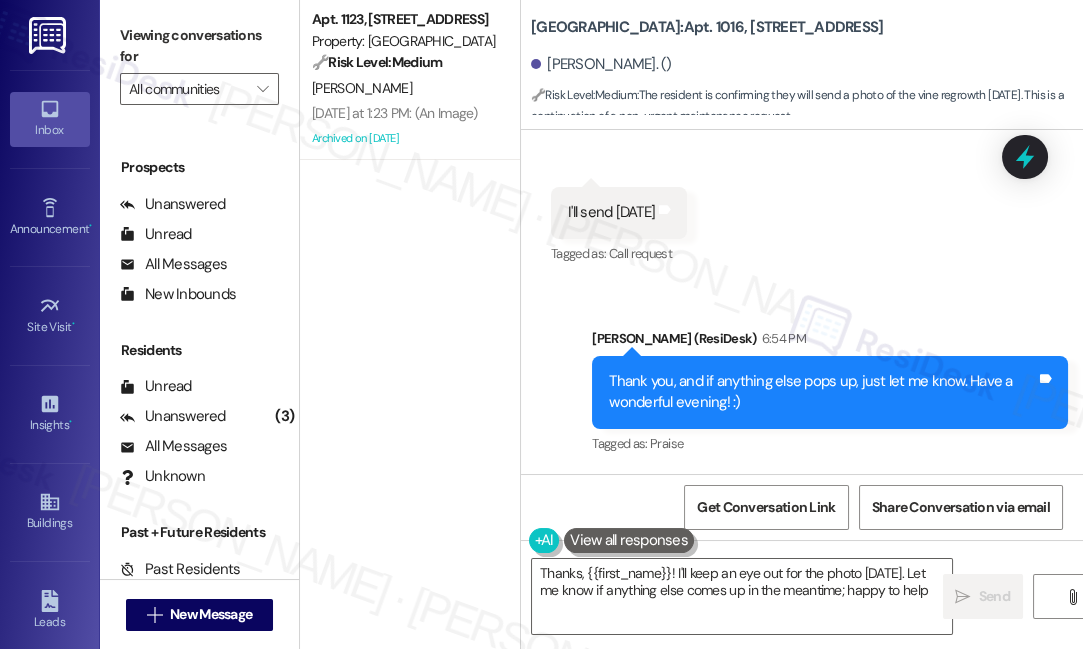 type on "Thanks, {{first_name}}! I'll keep an eye out for the photo [DATE]. Let me know if anything else comes up in the meantime; happy to help!" 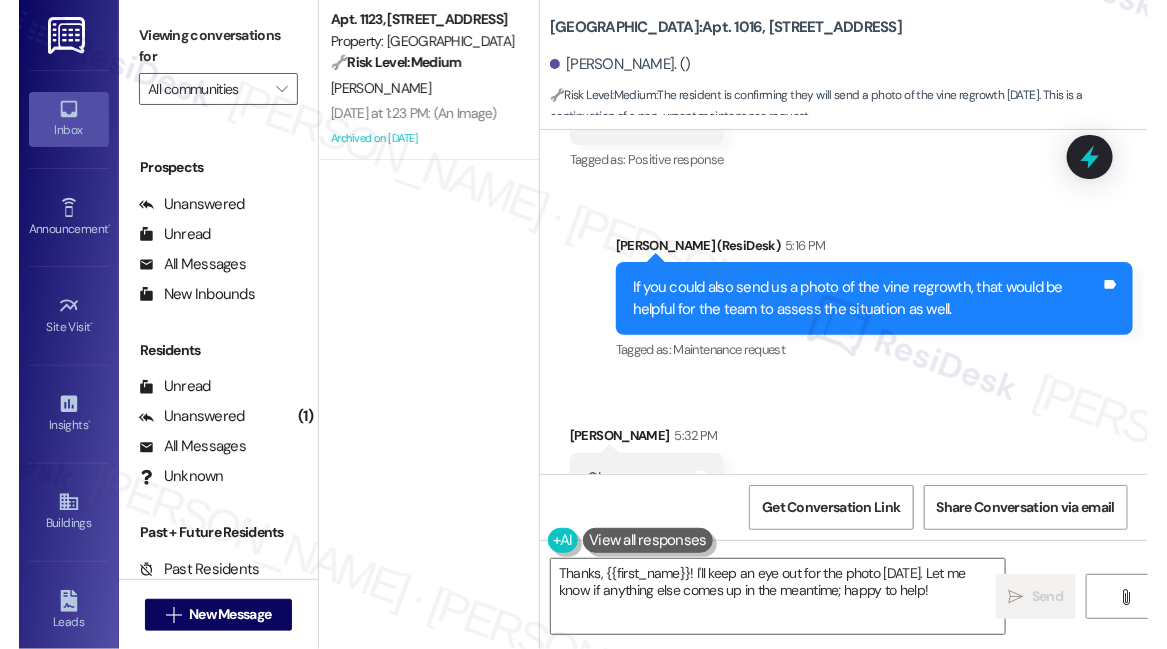 scroll, scrollTop: 69597, scrollLeft: 0, axis: vertical 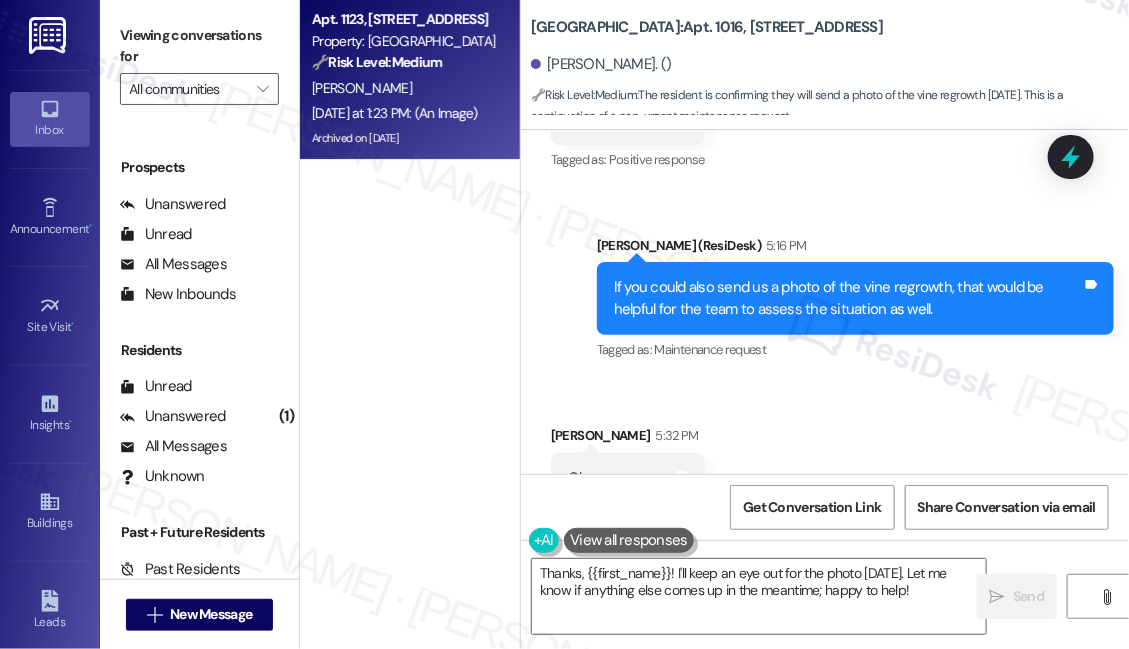 click on "" at bounding box center (262, 89) 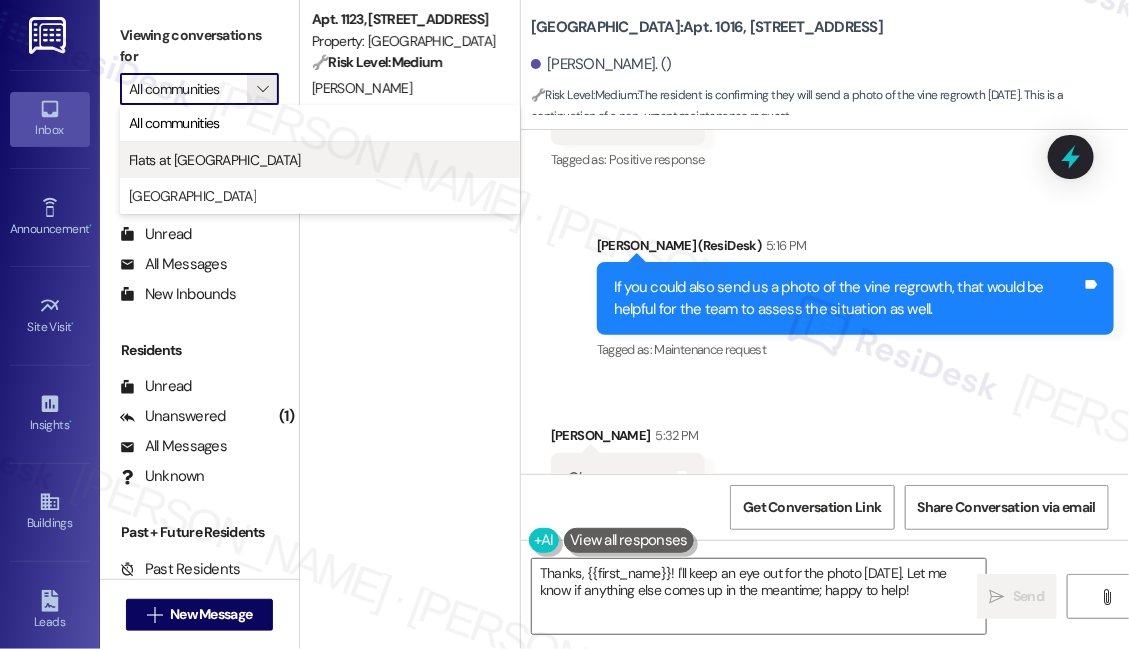 click on "Flats at [GEOGRAPHIC_DATA]" at bounding box center [320, 160] 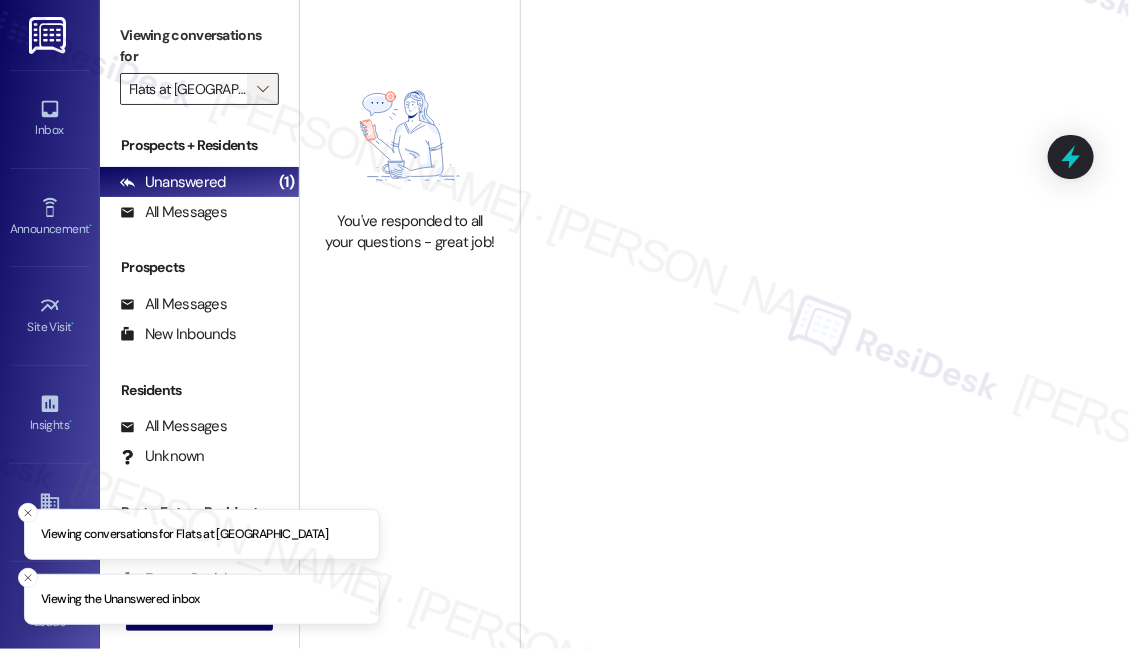click on "" at bounding box center (262, 89) 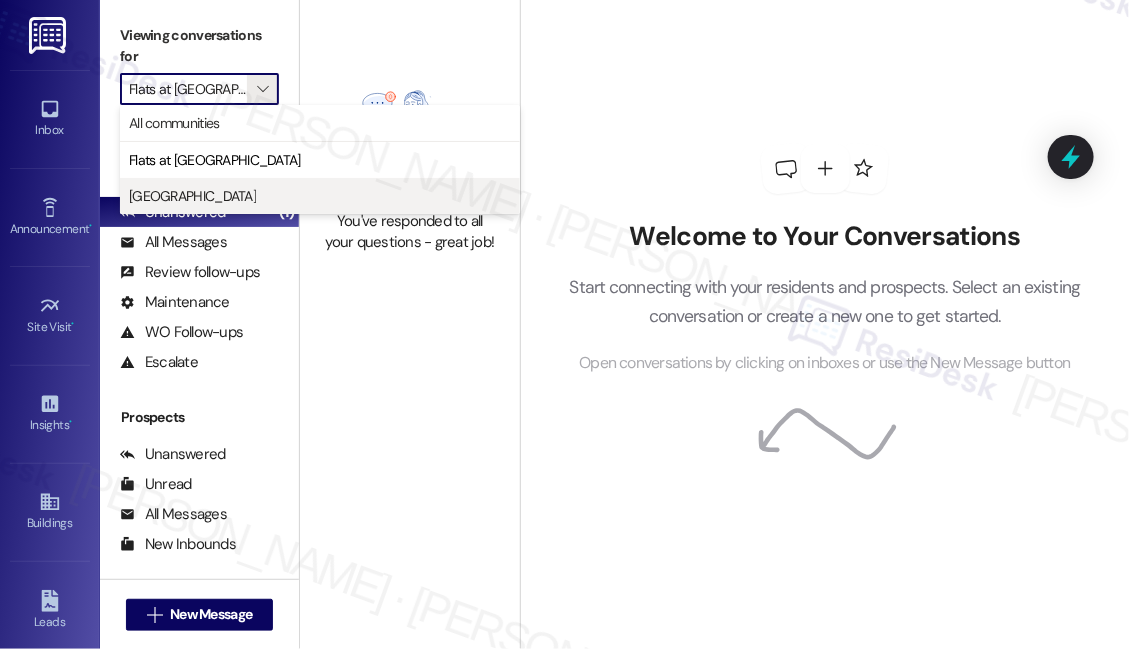 click on "[GEOGRAPHIC_DATA]" at bounding box center [320, 196] 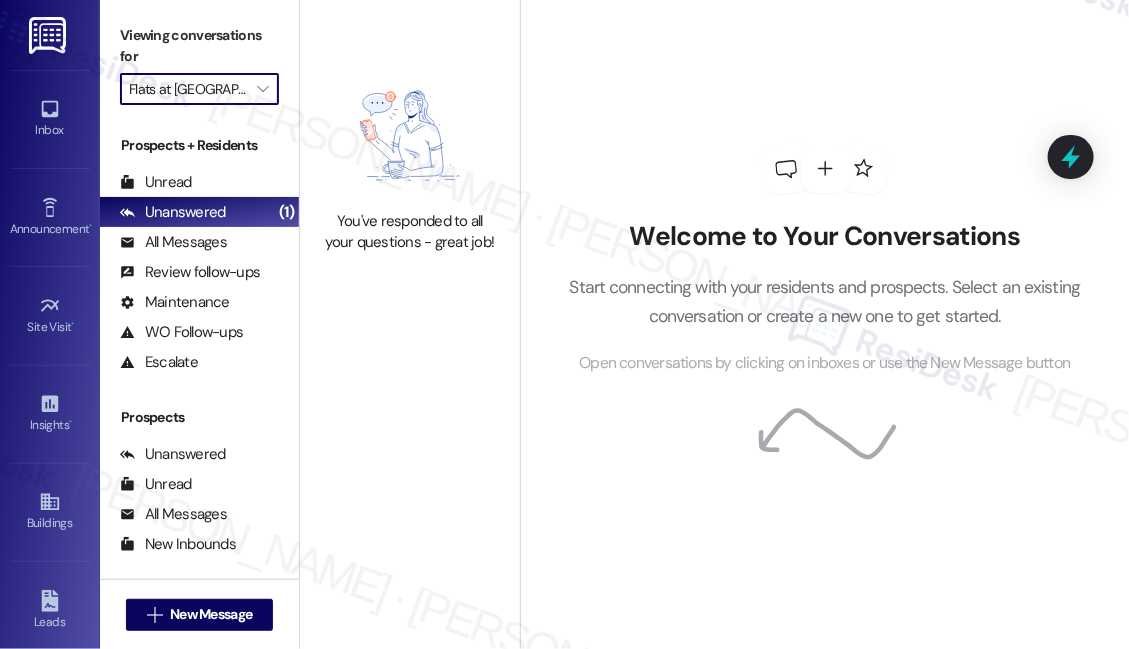 type on "[GEOGRAPHIC_DATA]" 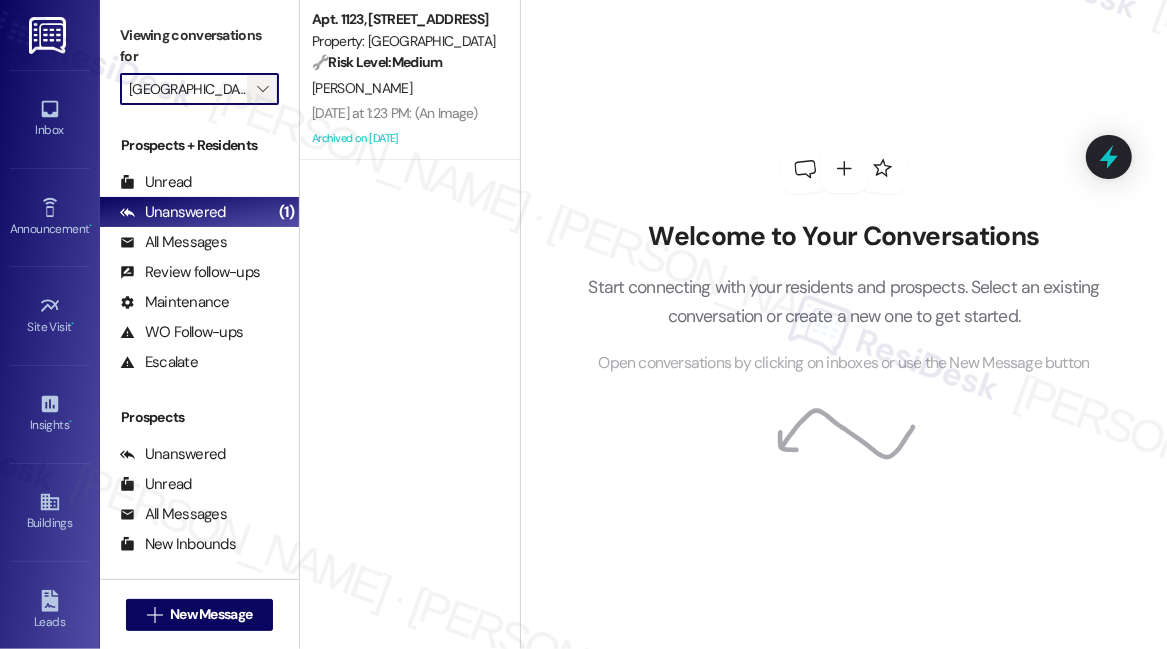click on "" at bounding box center [262, 89] 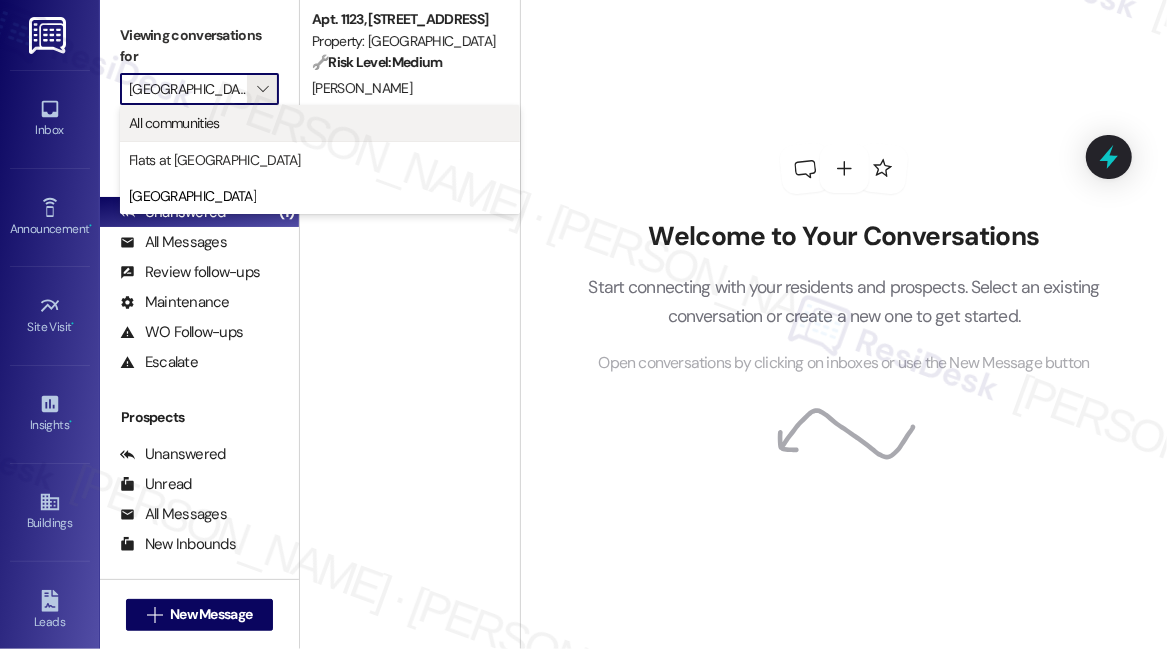 click on "All communities" at bounding box center (174, 123) 